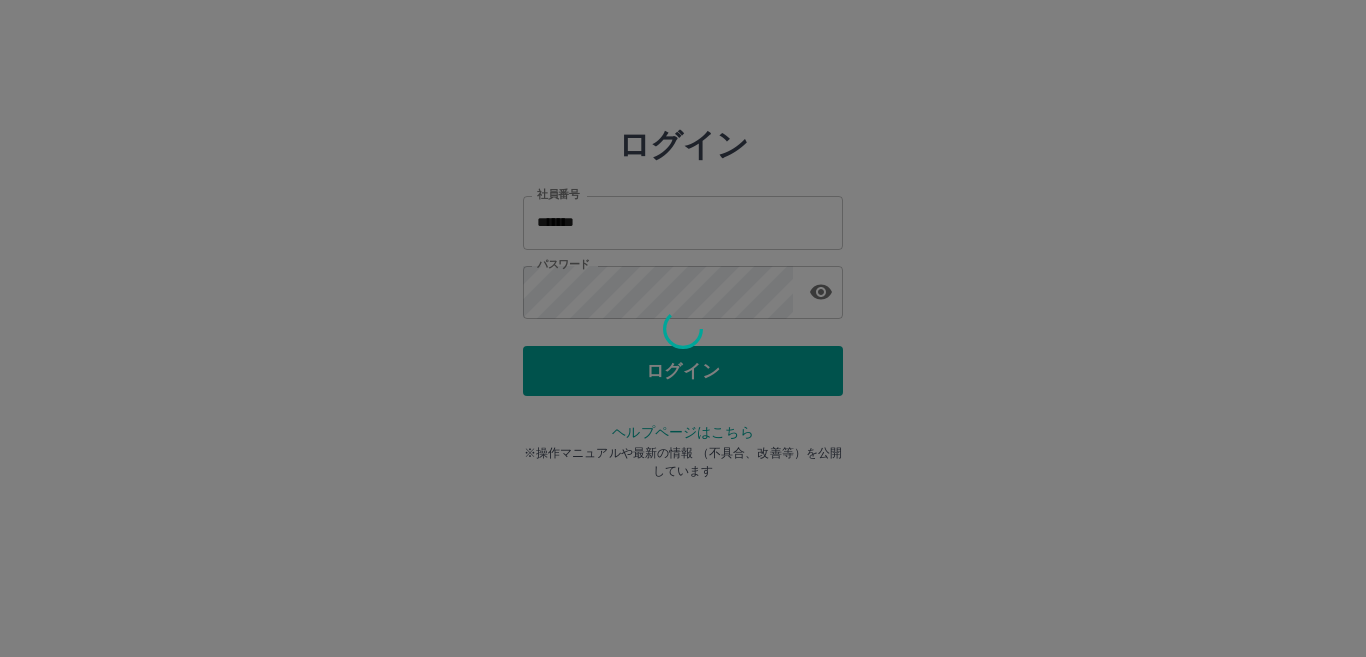 scroll, scrollTop: 0, scrollLeft: 0, axis: both 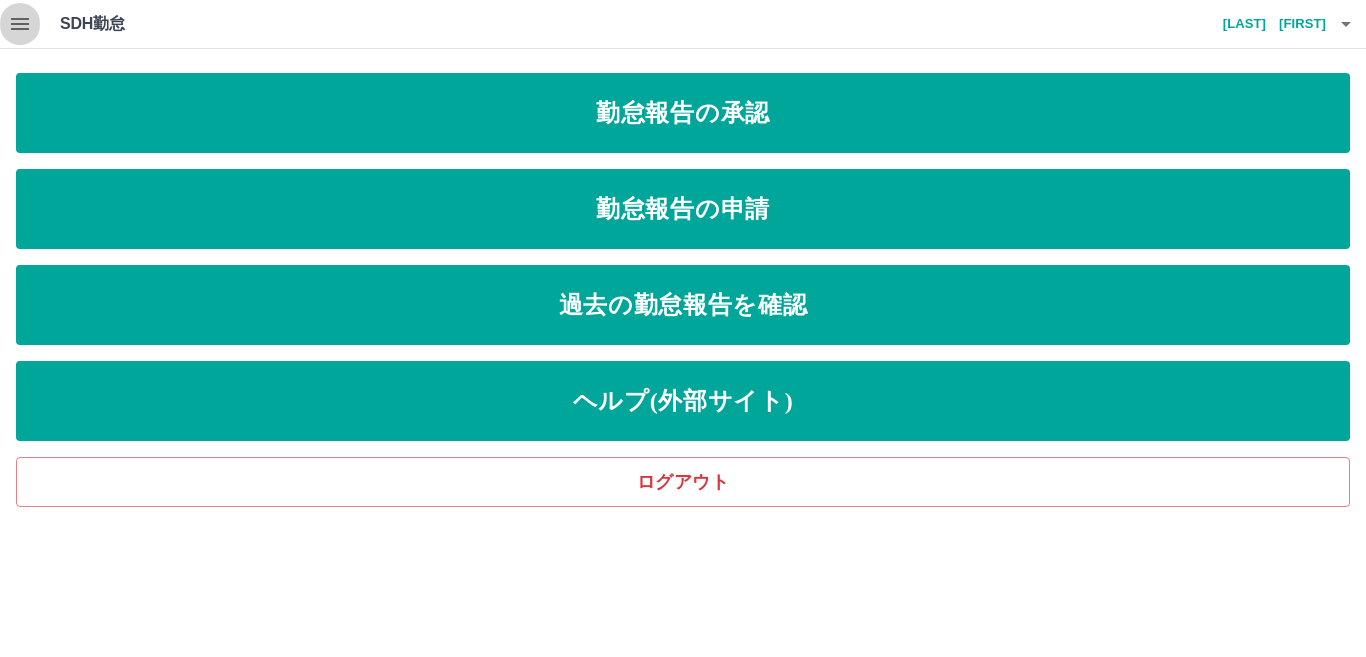 click 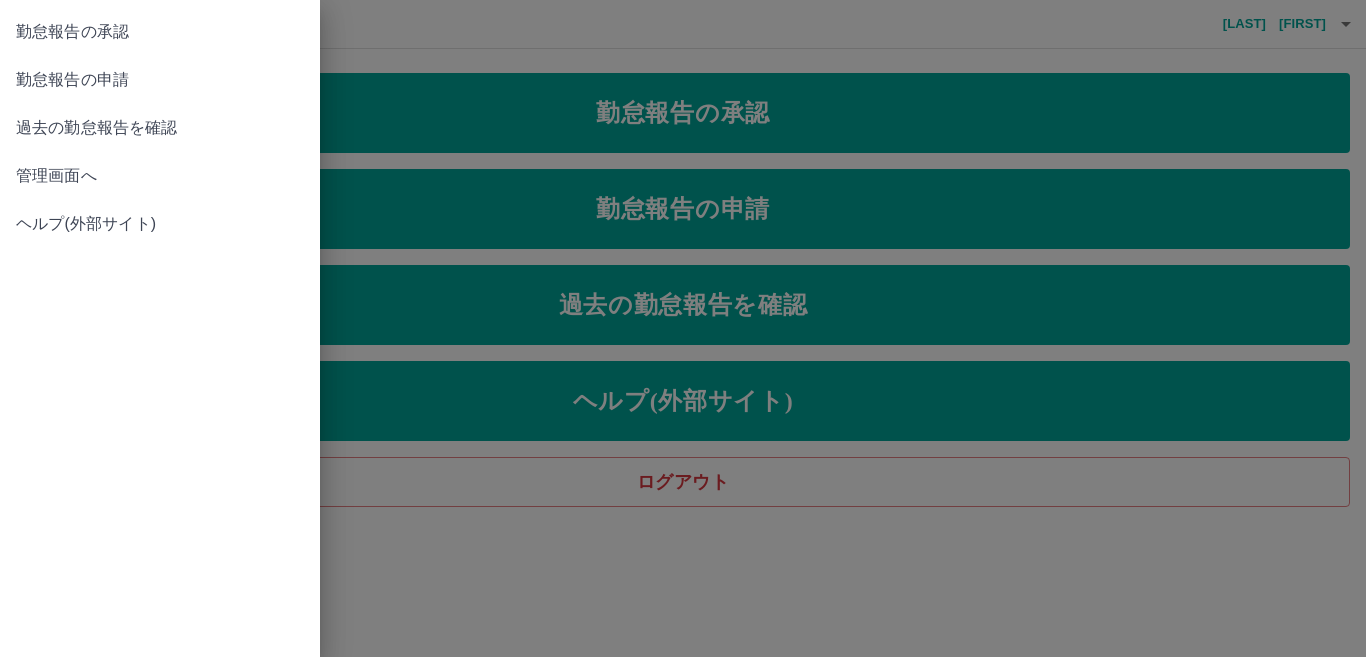 click on "管理画面へ" at bounding box center (160, 176) 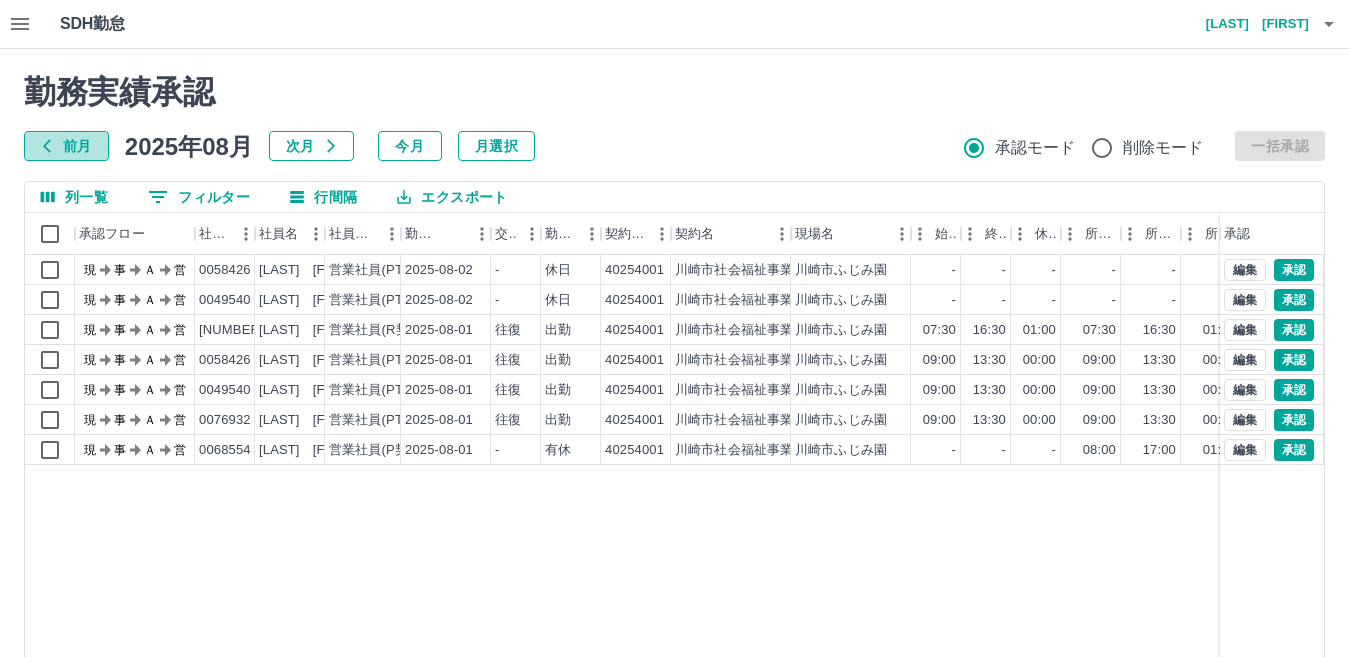 click on "前月" at bounding box center (66, 146) 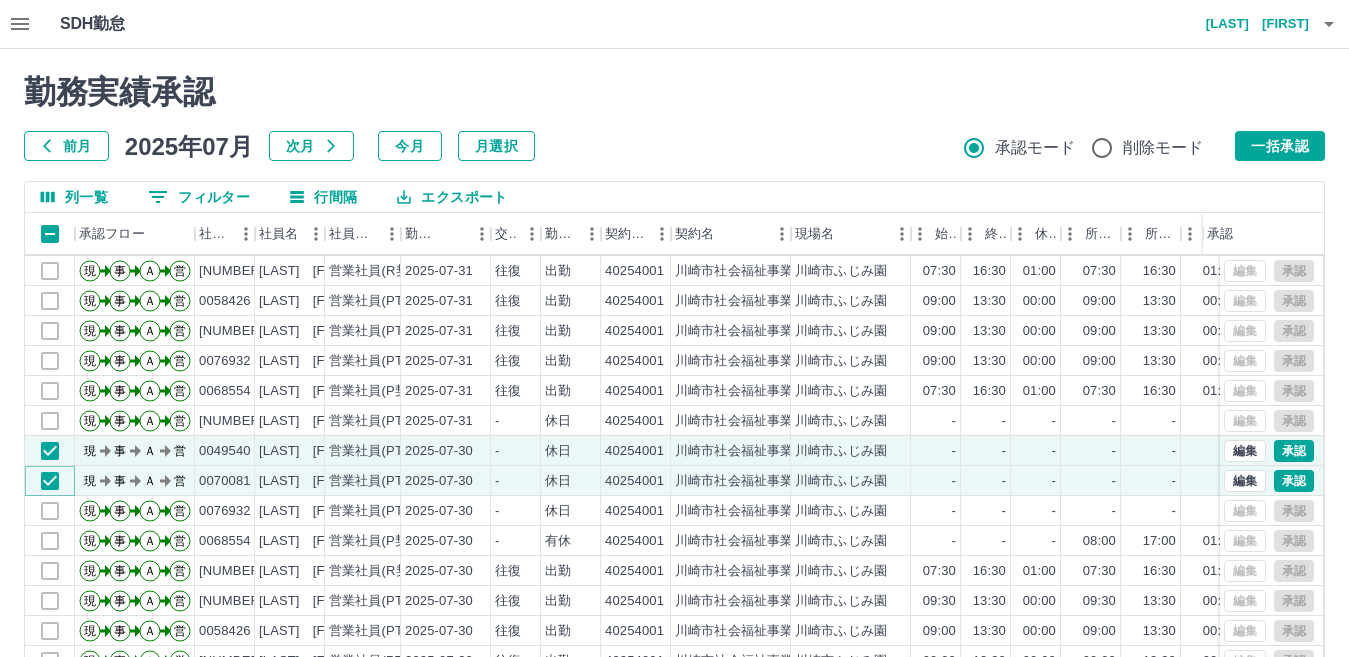 scroll, scrollTop: 104, scrollLeft: 0, axis: vertical 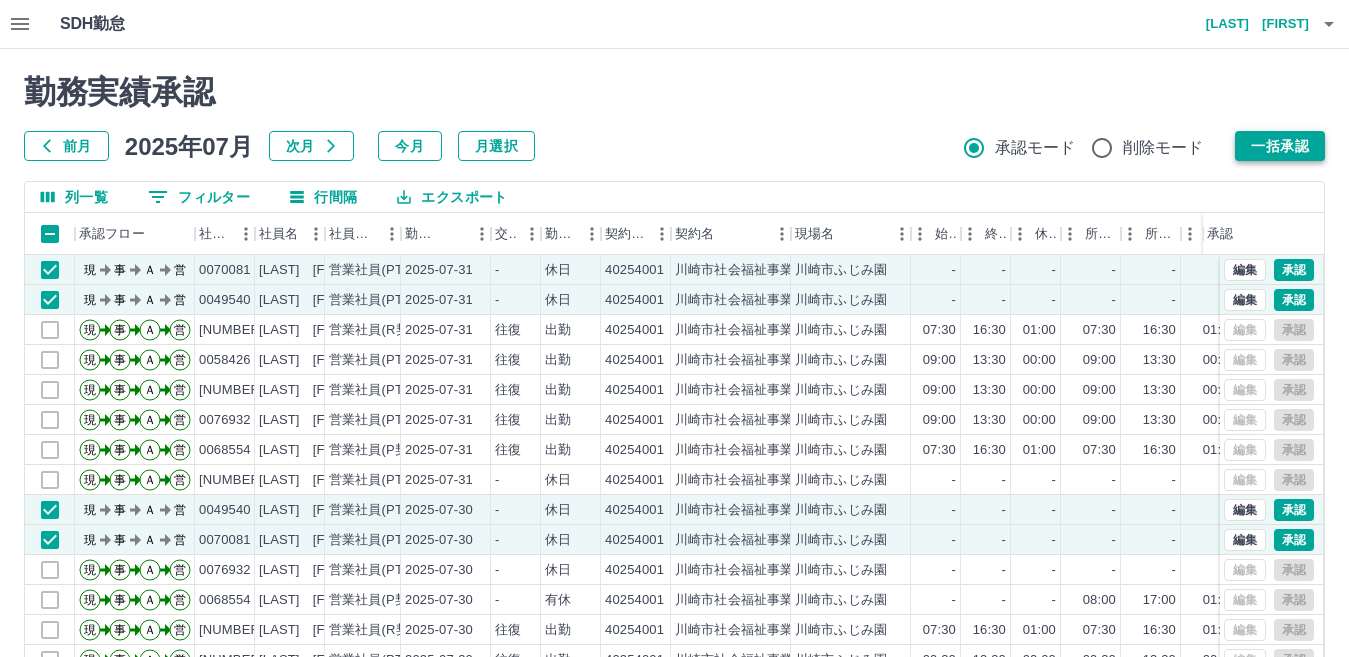 click on "一括承認" at bounding box center (1280, 146) 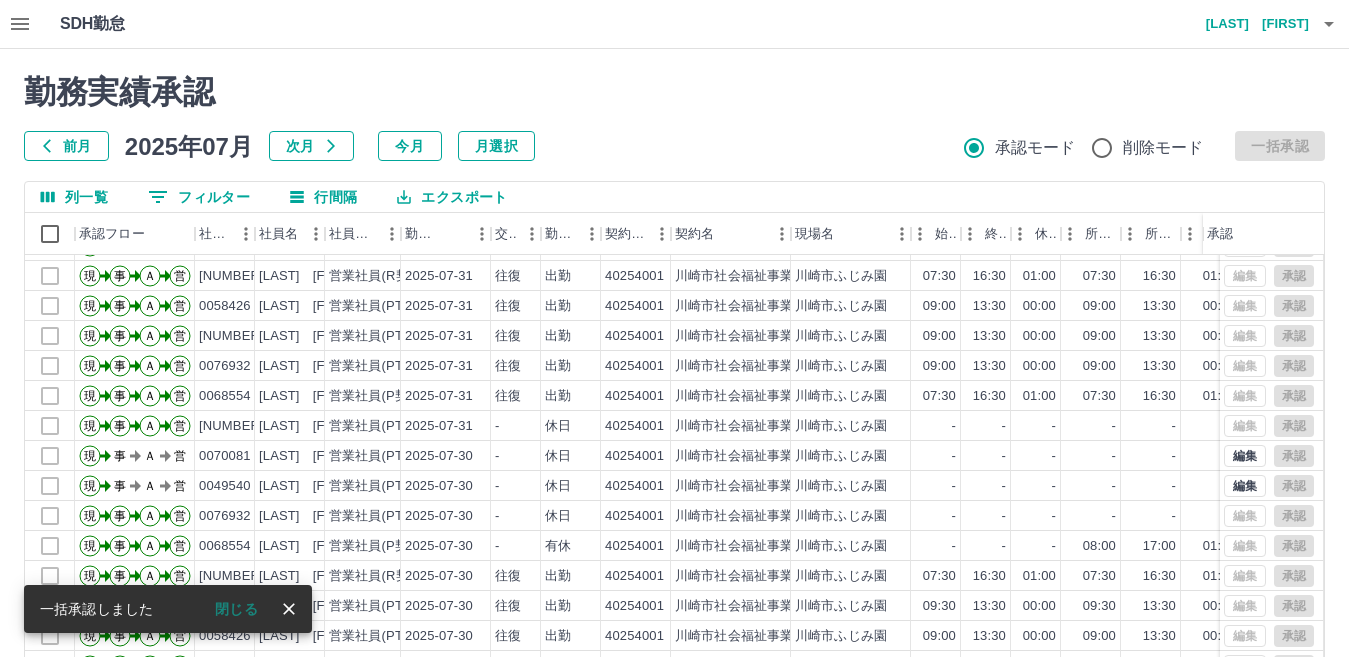 scroll, scrollTop: 104, scrollLeft: 0, axis: vertical 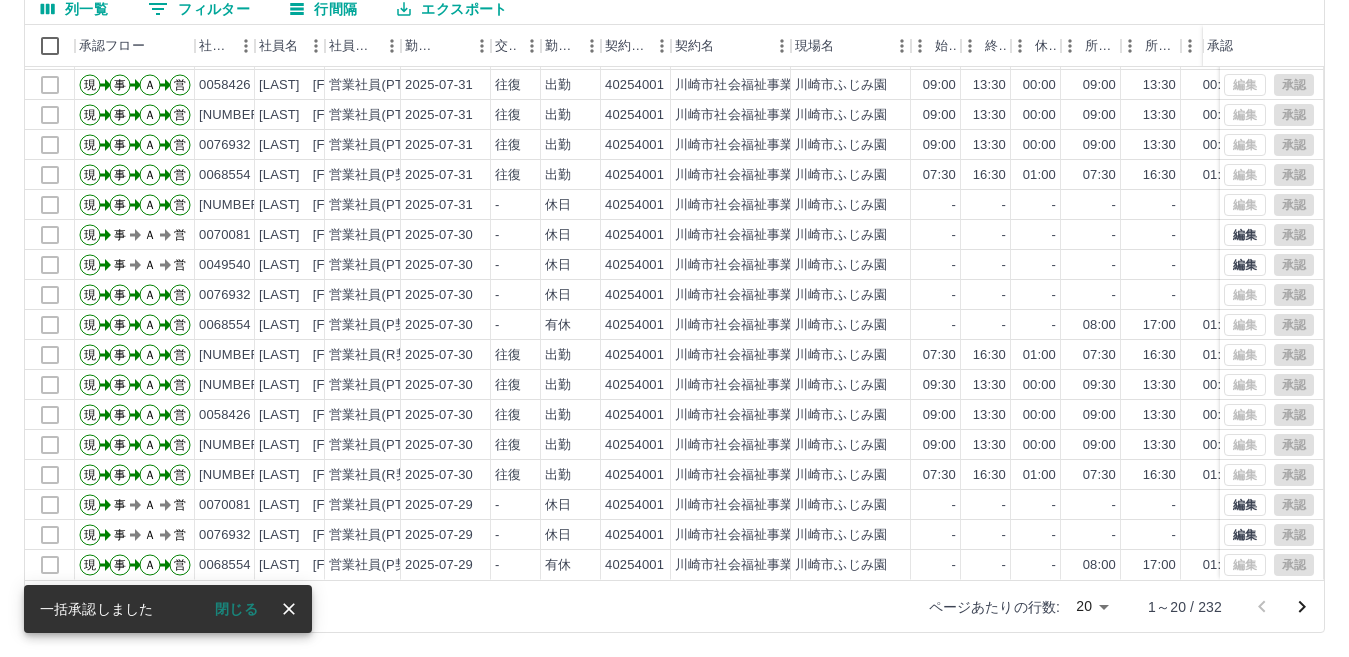 click 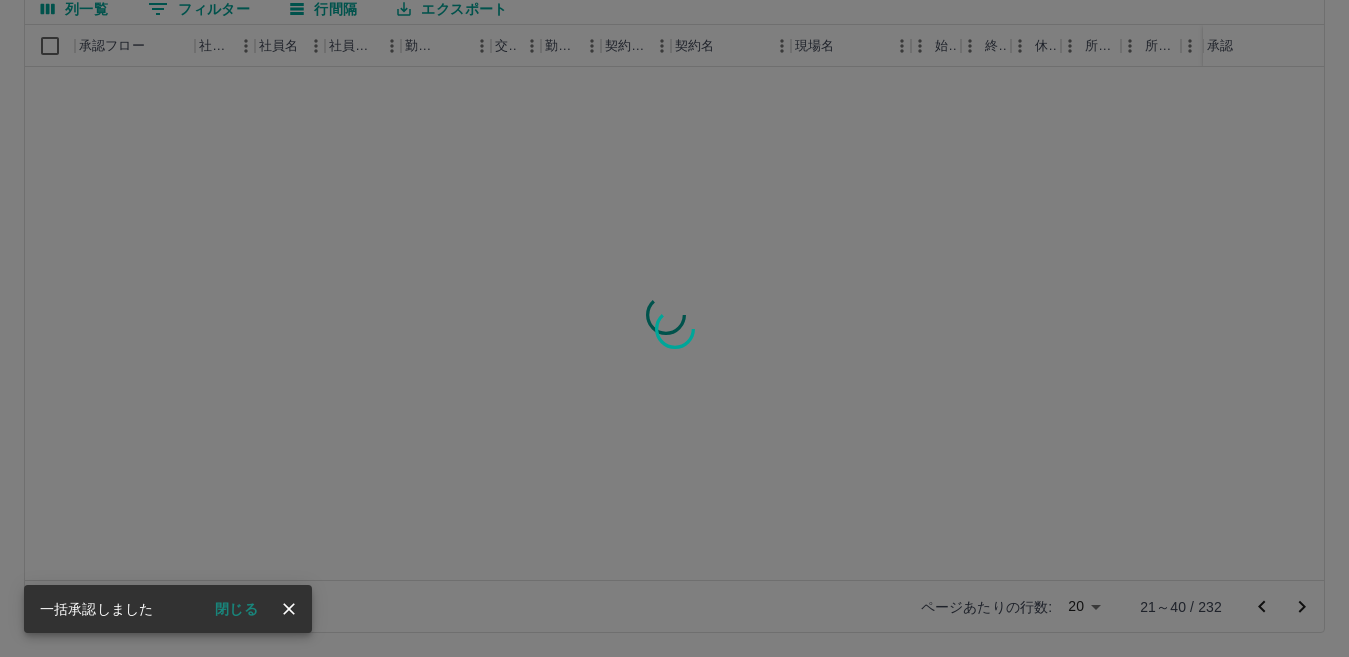 scroll, scrollTop: 0, scrollLeft: 0, axis: both 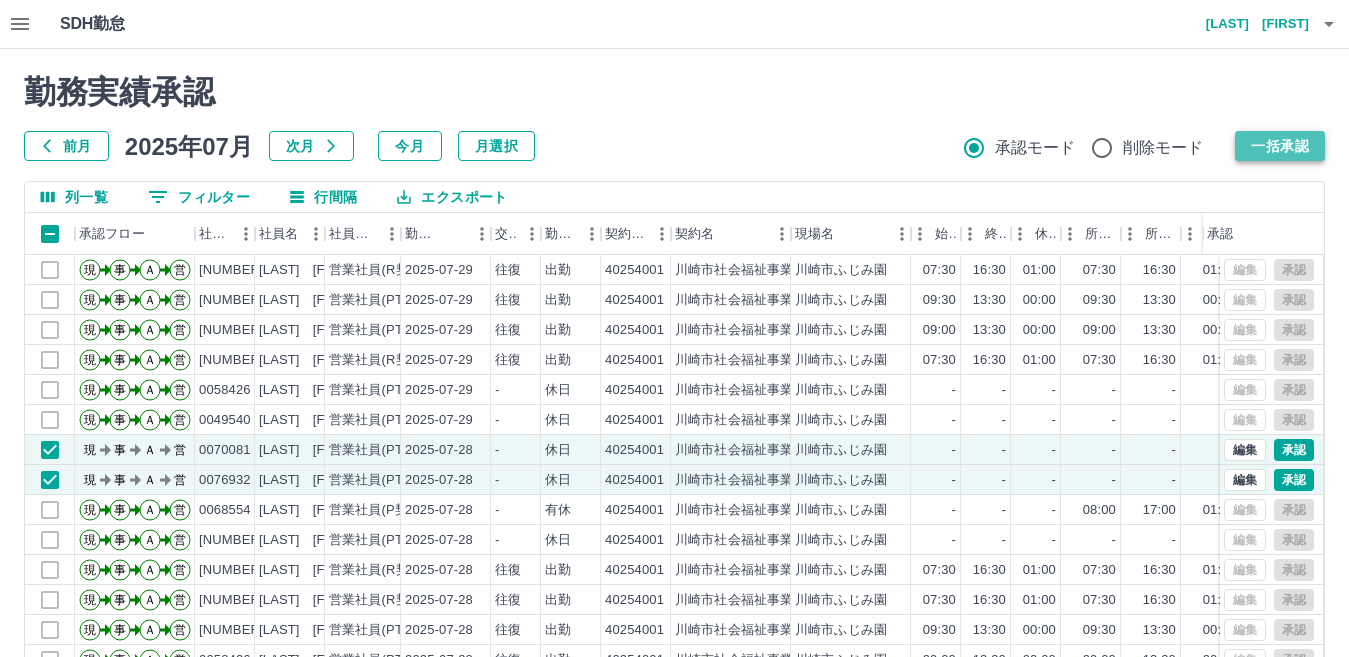 click on "一括承認" at bounding box center (1280, 146) 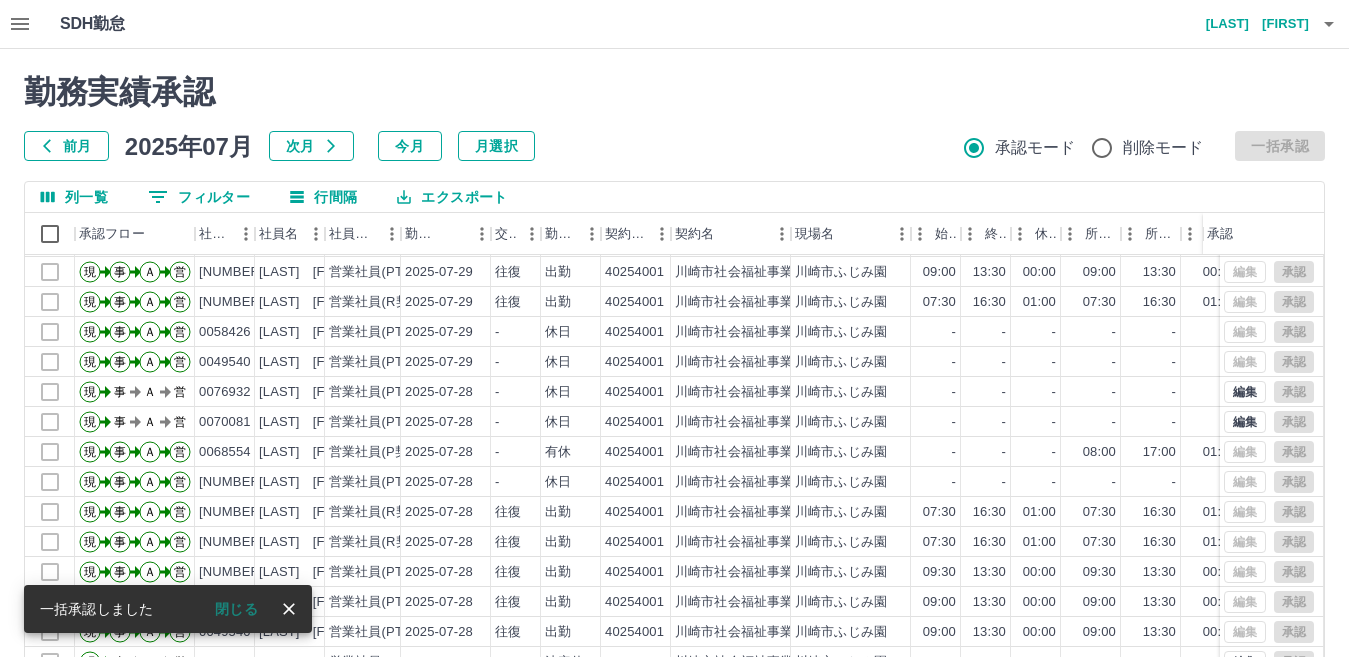 scroll, scrollTop: 104, scrollLeft: 0, axis: vertical 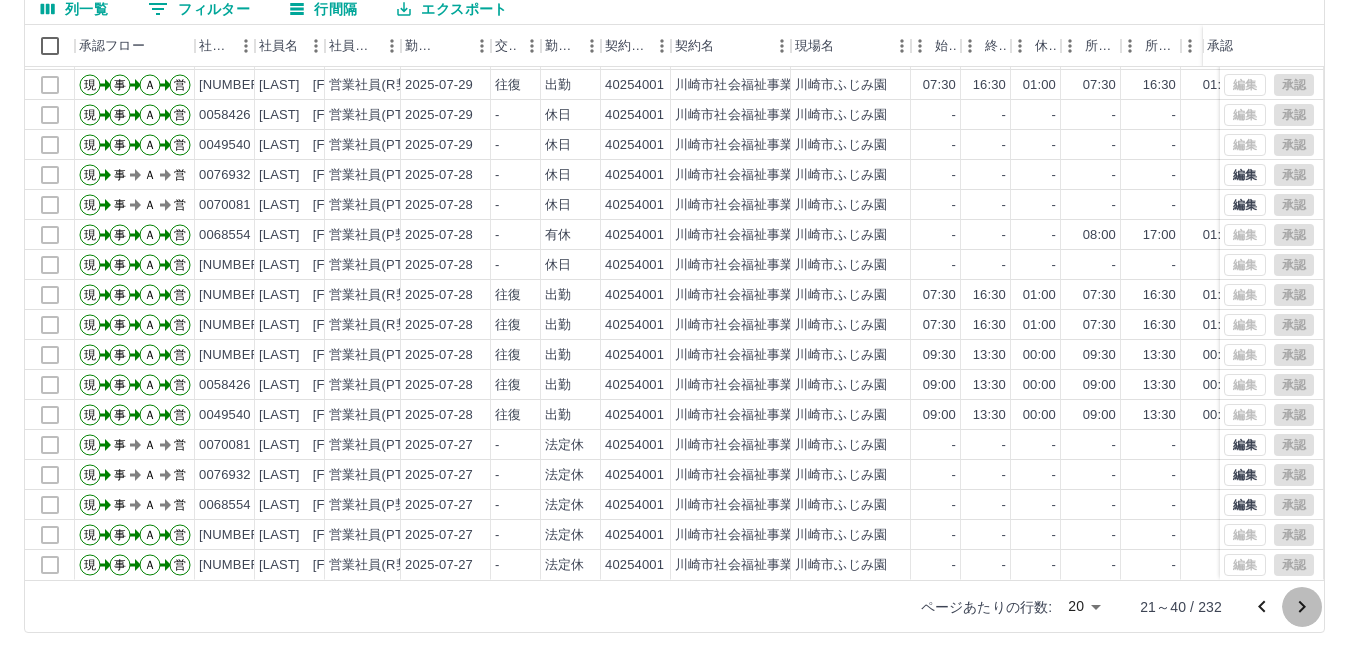 click 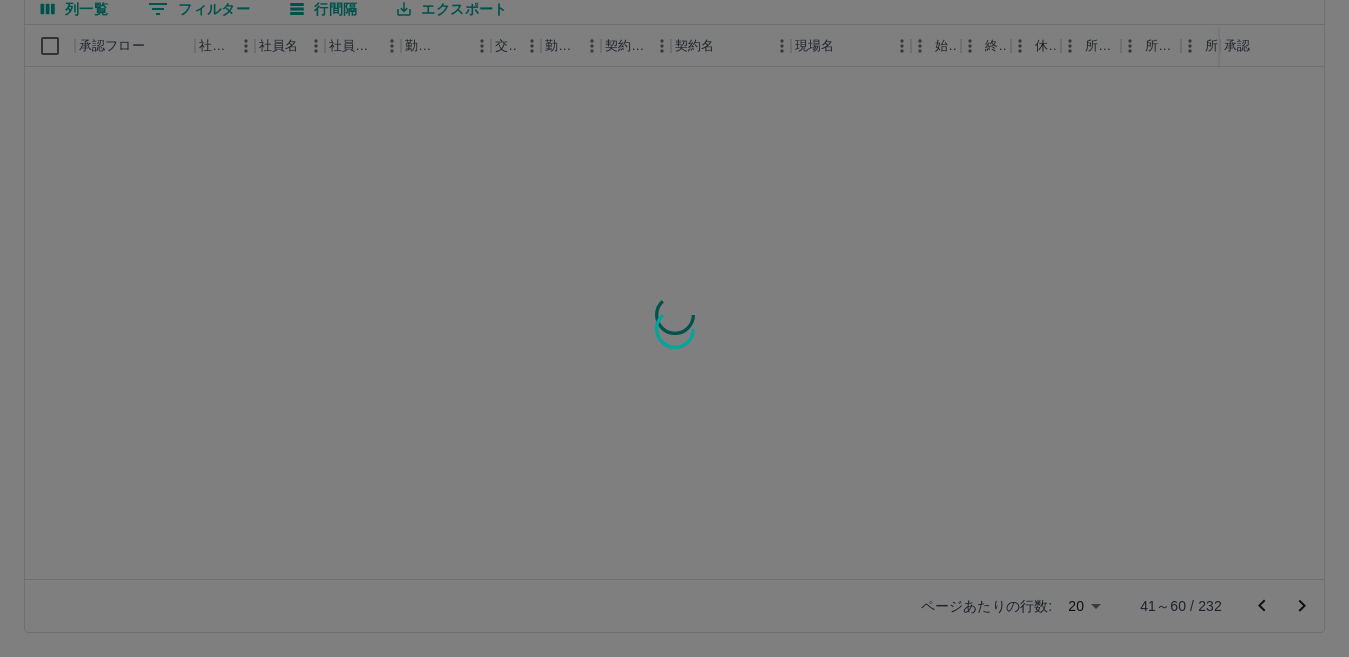 scroll, scrollTop: 0, scrollLeft: 0, axis: both 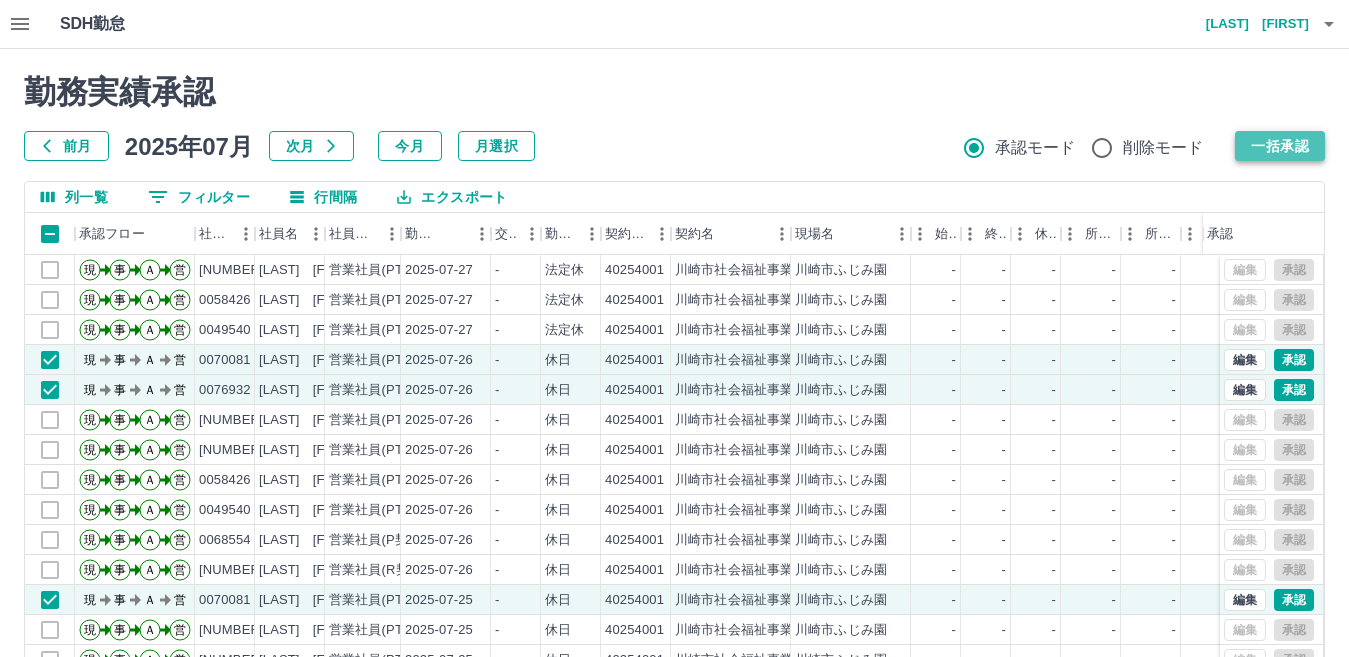 click on "一括承認" at bounding box center (1280, 146) 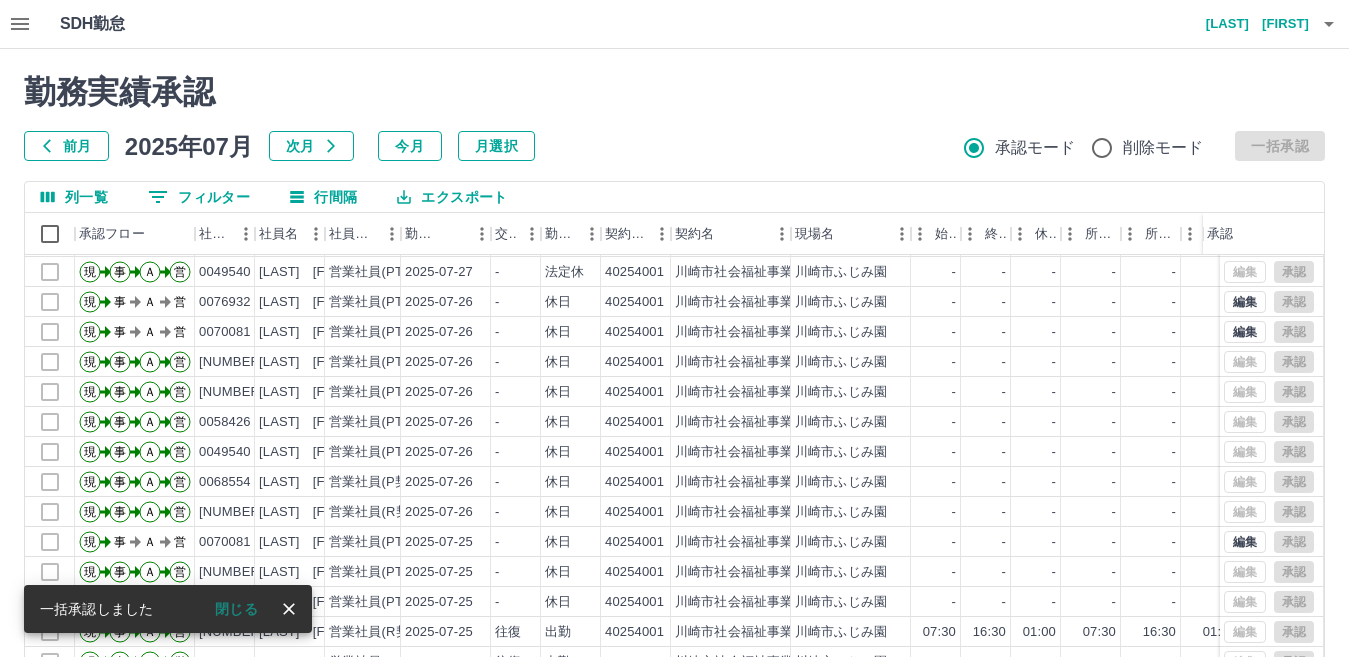 scroll, scrollTop: 104, scrollLeft: 0, axis: vertical 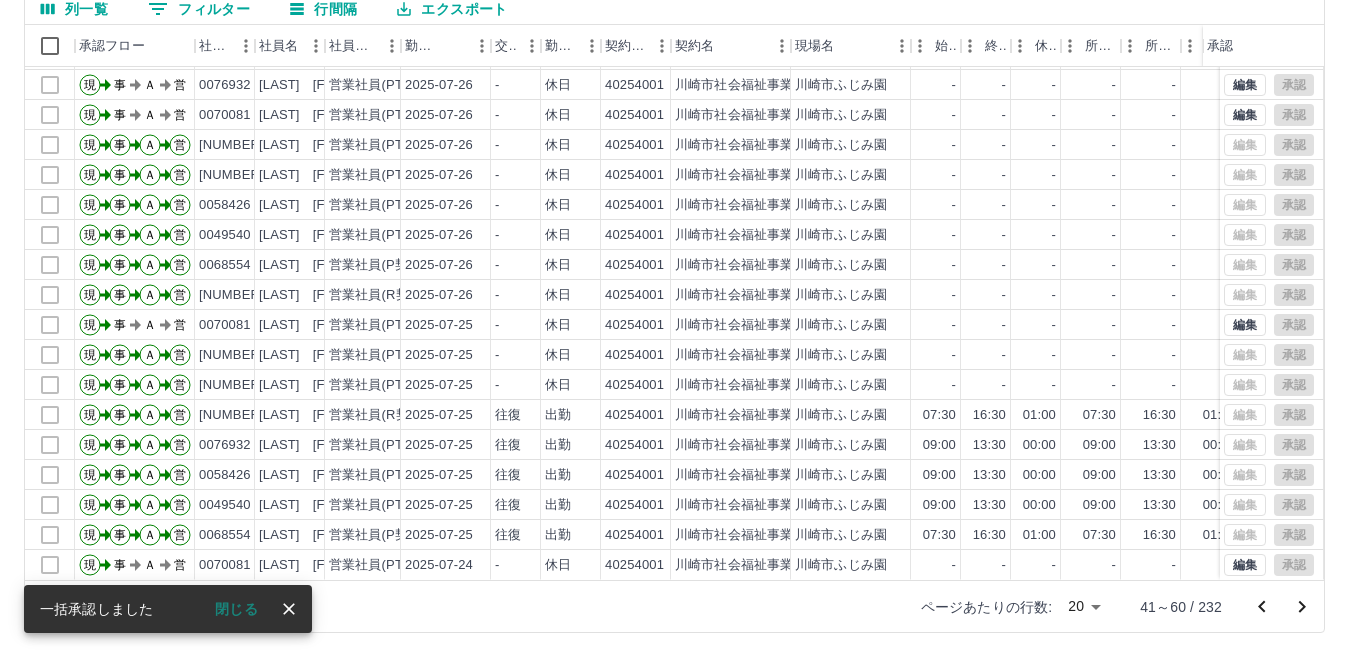 click 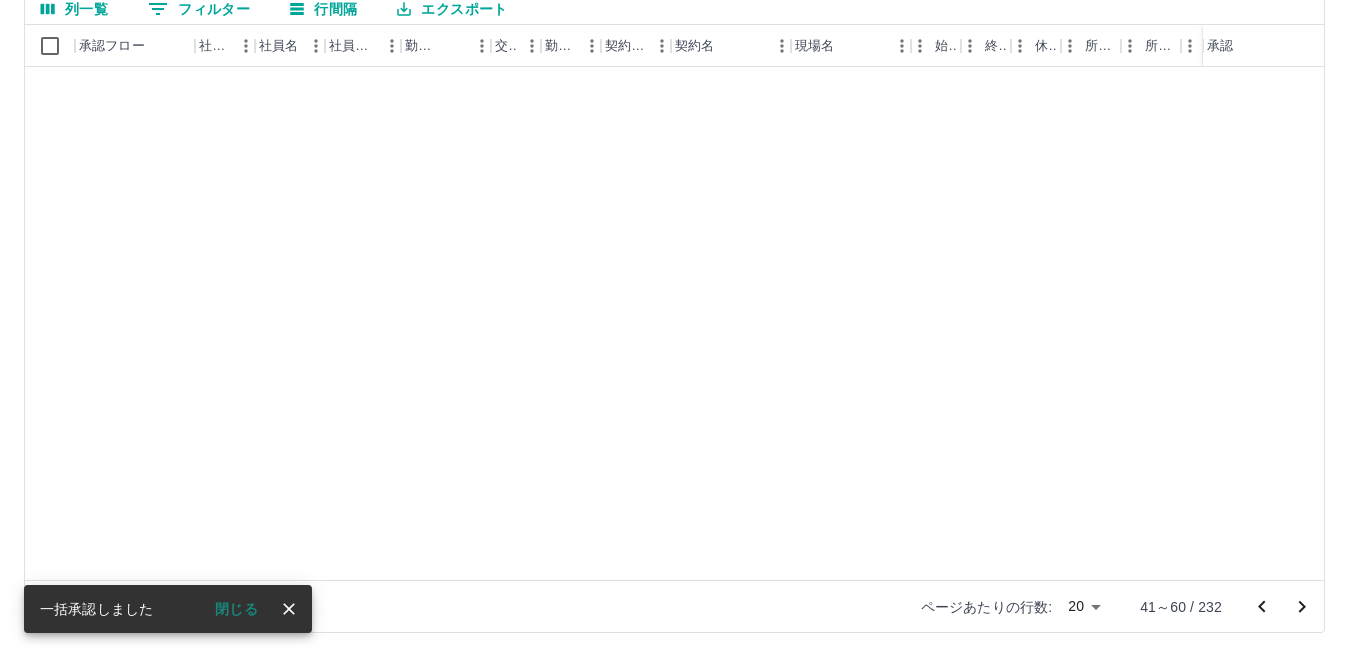 scroll, scrollTop: 0, scrollLeft: 0, axis: both 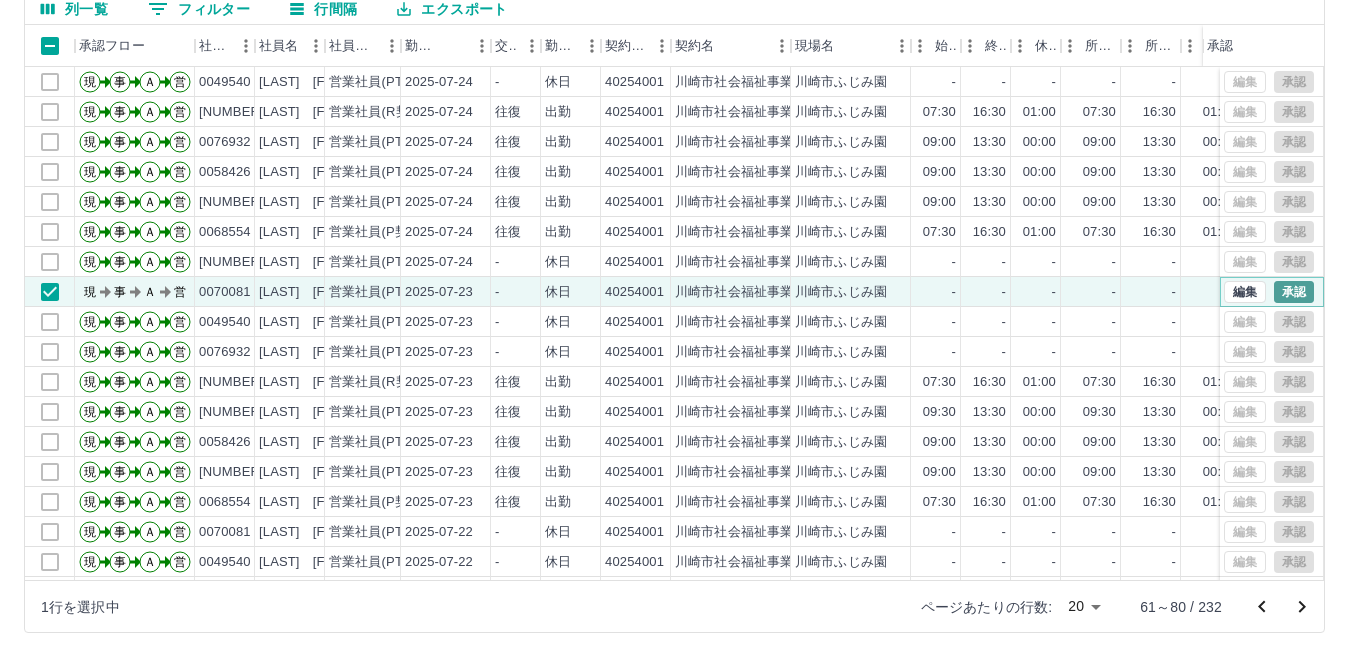 click on "承認" at bounding box center [1294, 292] 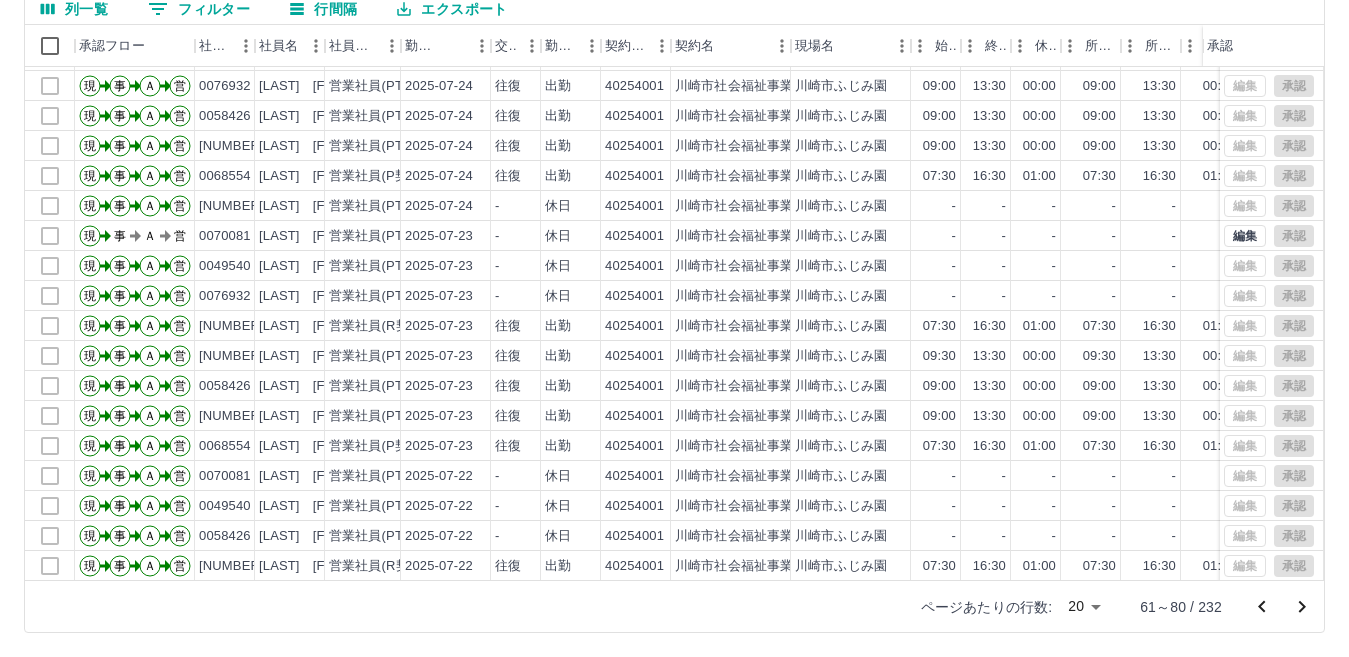 scroll, scrollTop: 104, scrollLeft: 0, axis: vertical 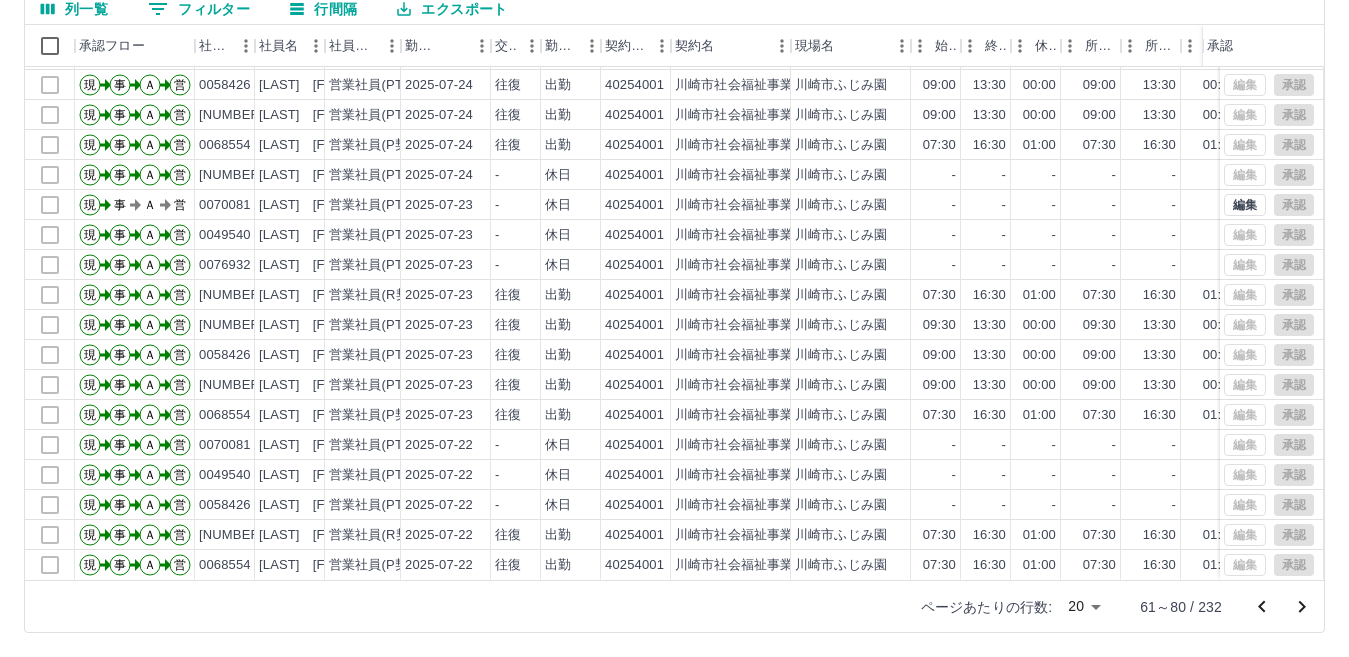 click 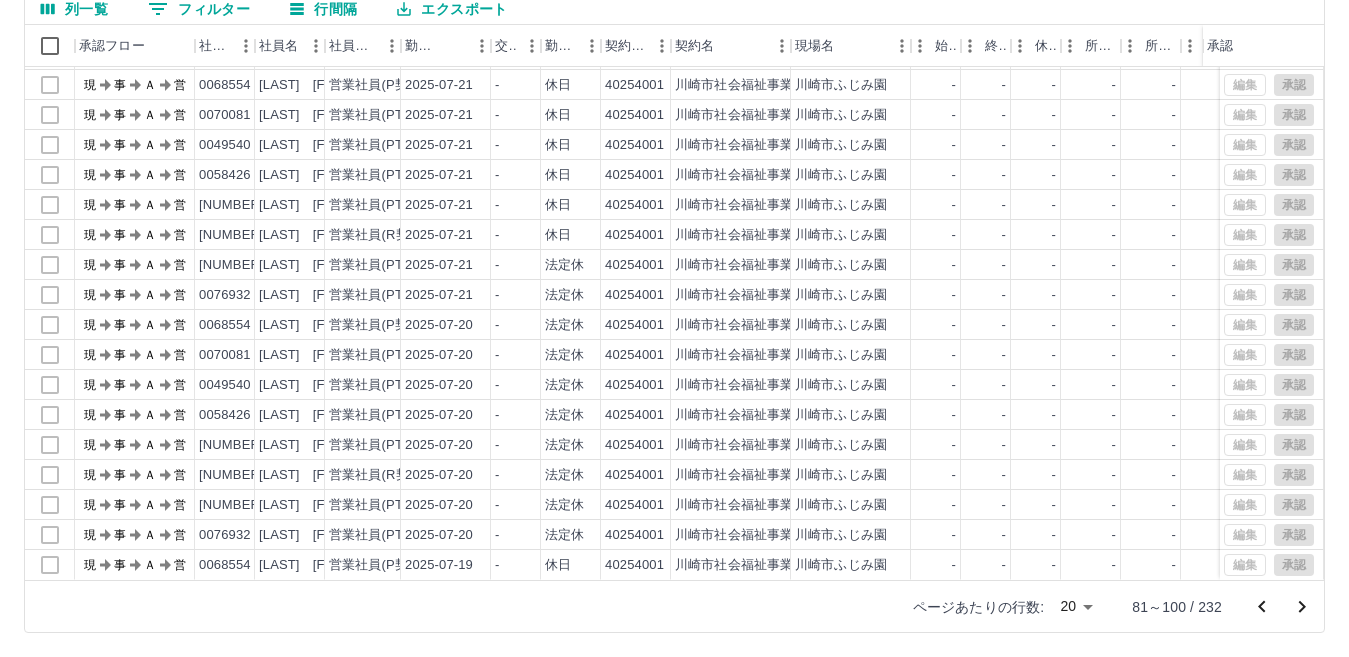 scroll, scrollTop: 104, scrollLeft: 0, axis: vertical 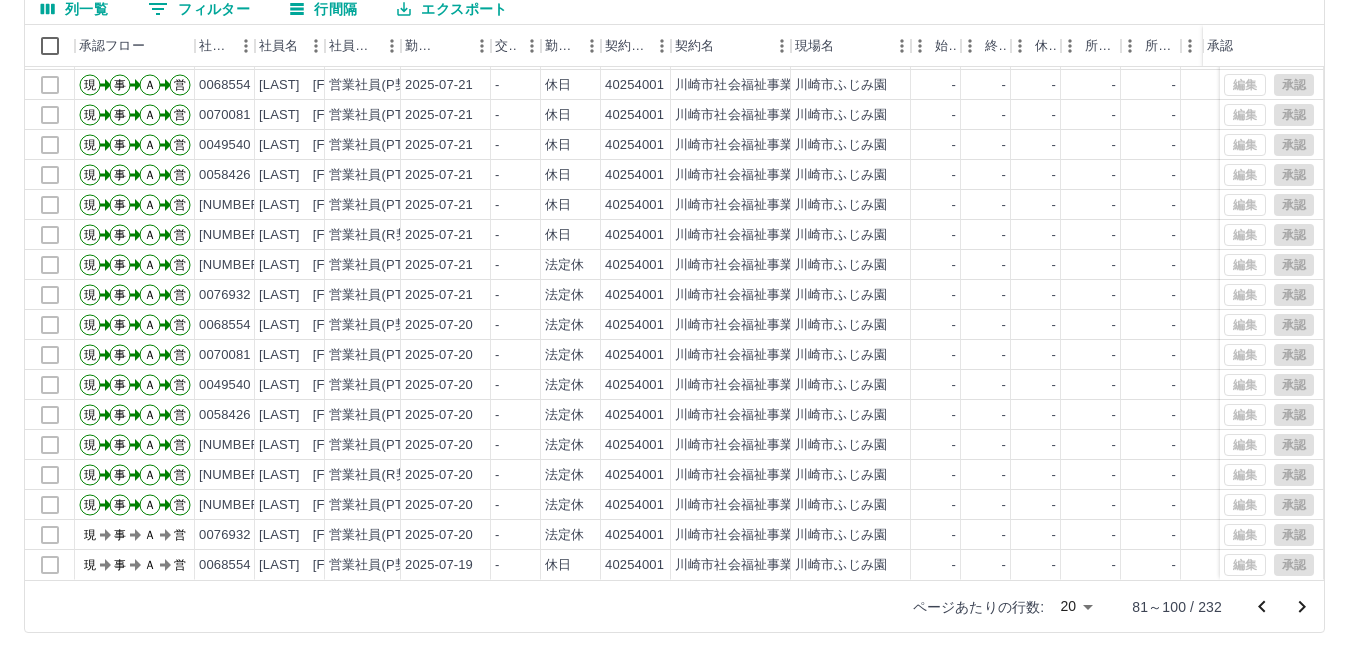 click 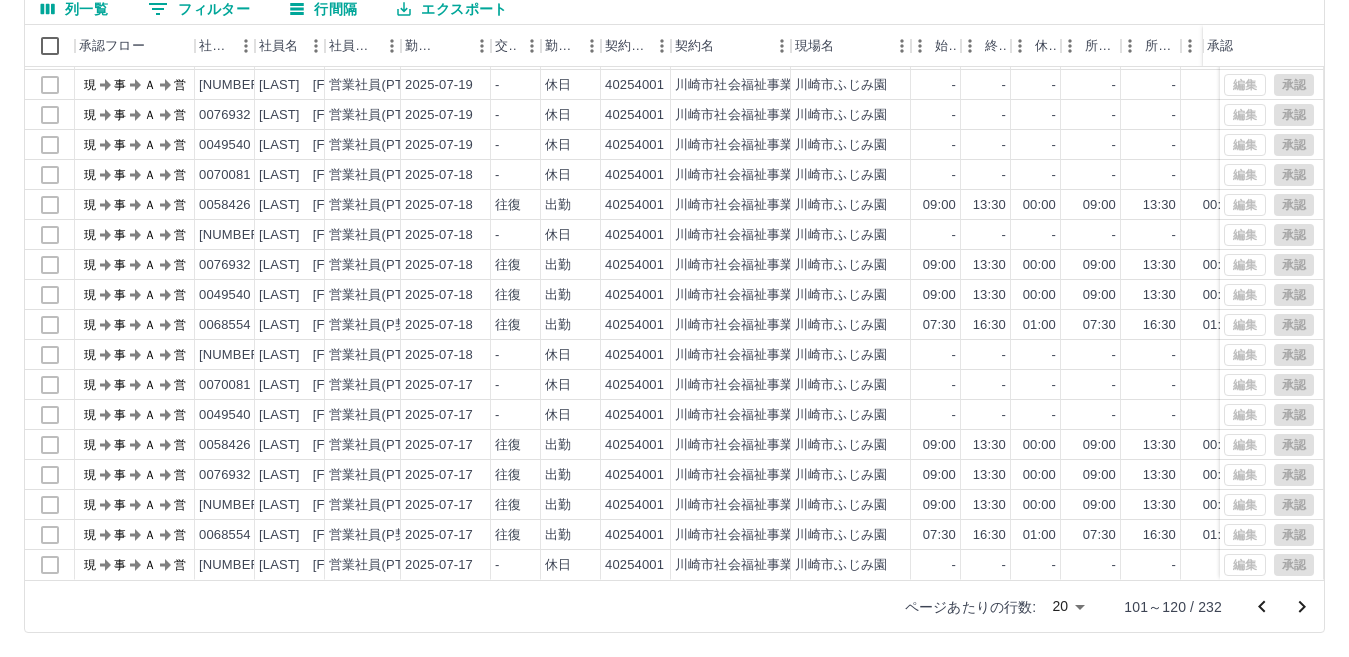scroll, scrollTop: 104, scrollLeft: 0, axis: vertical 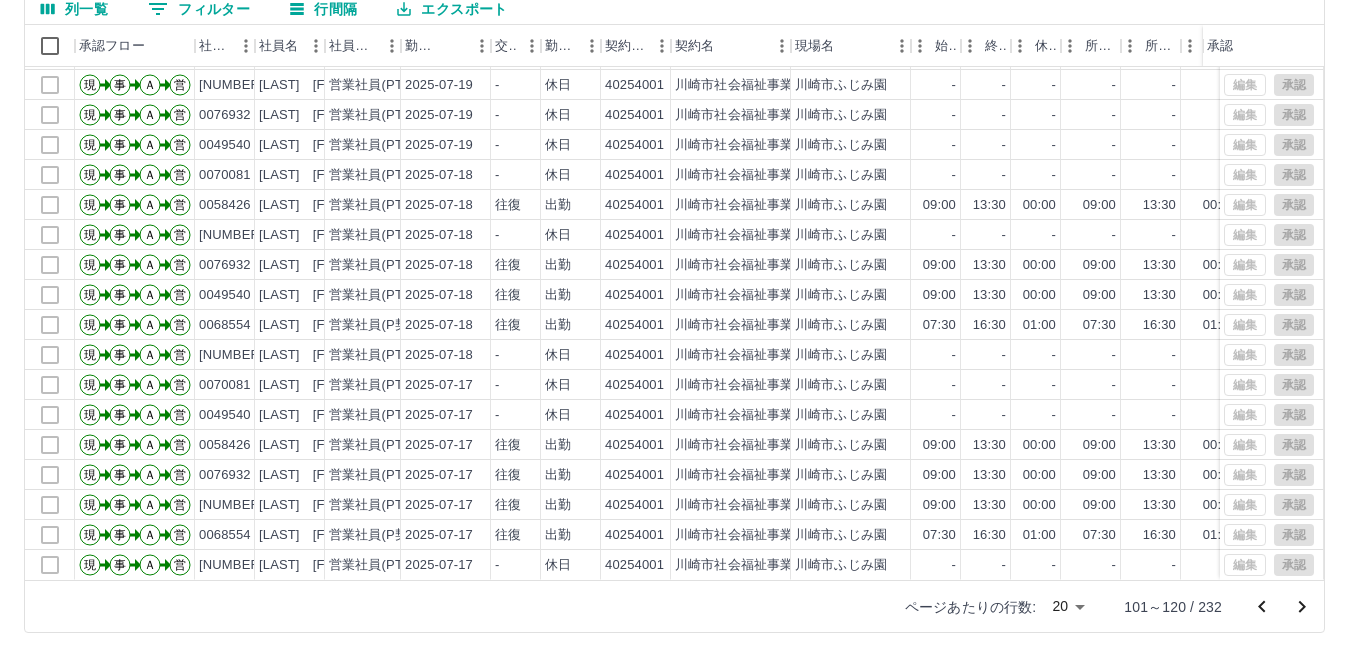 click 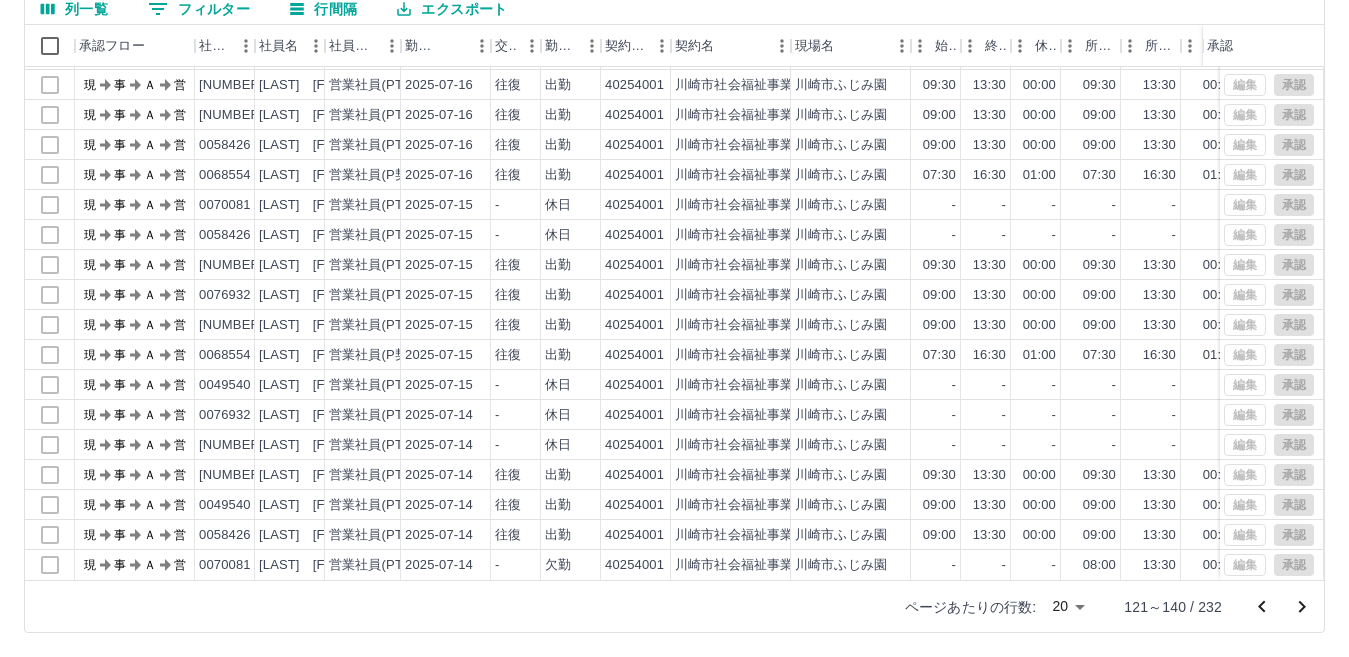 scroll, scrollTop: 104, scrollLeft: 0, axis: vertical 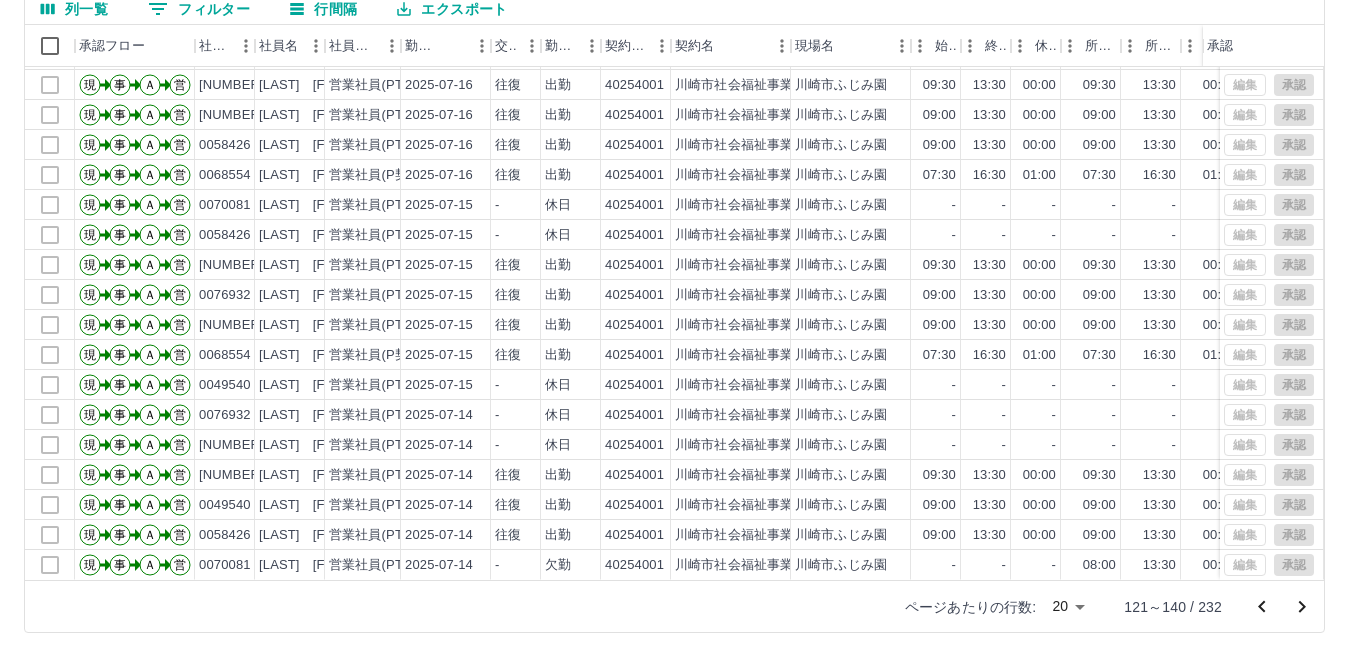click 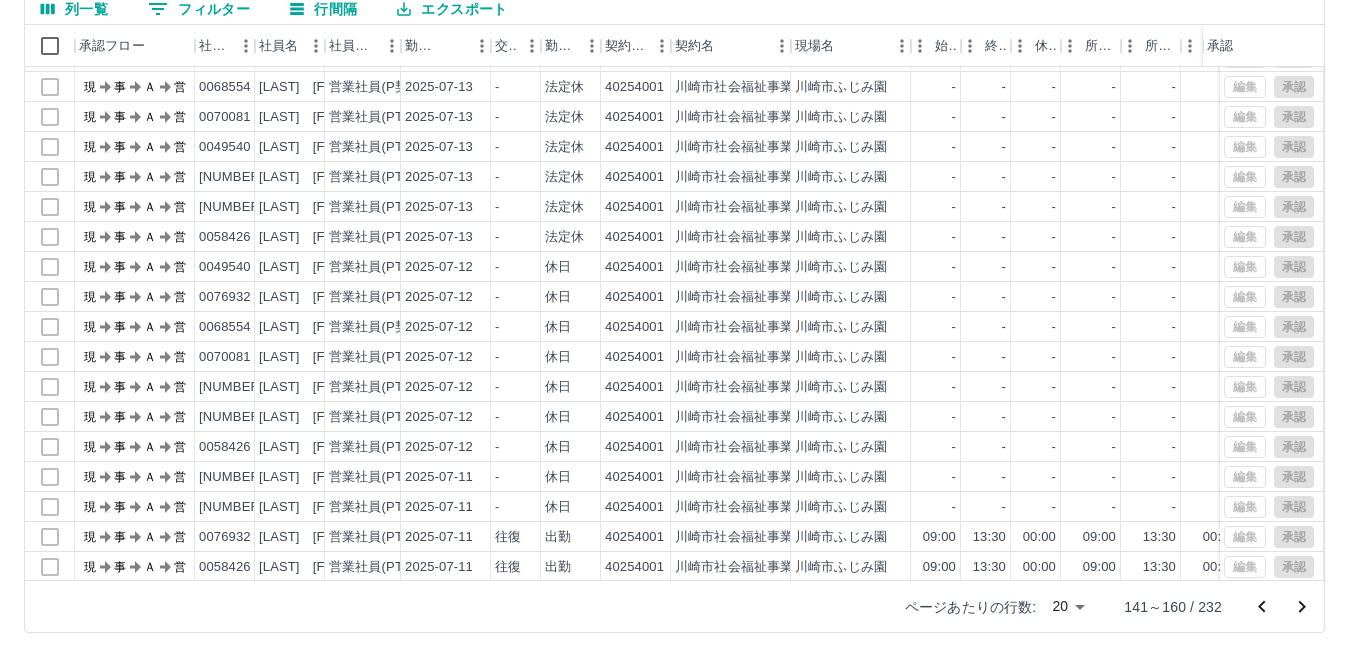 scroll, scrollTop: 104, scrollLeft: 0, axis: vertical 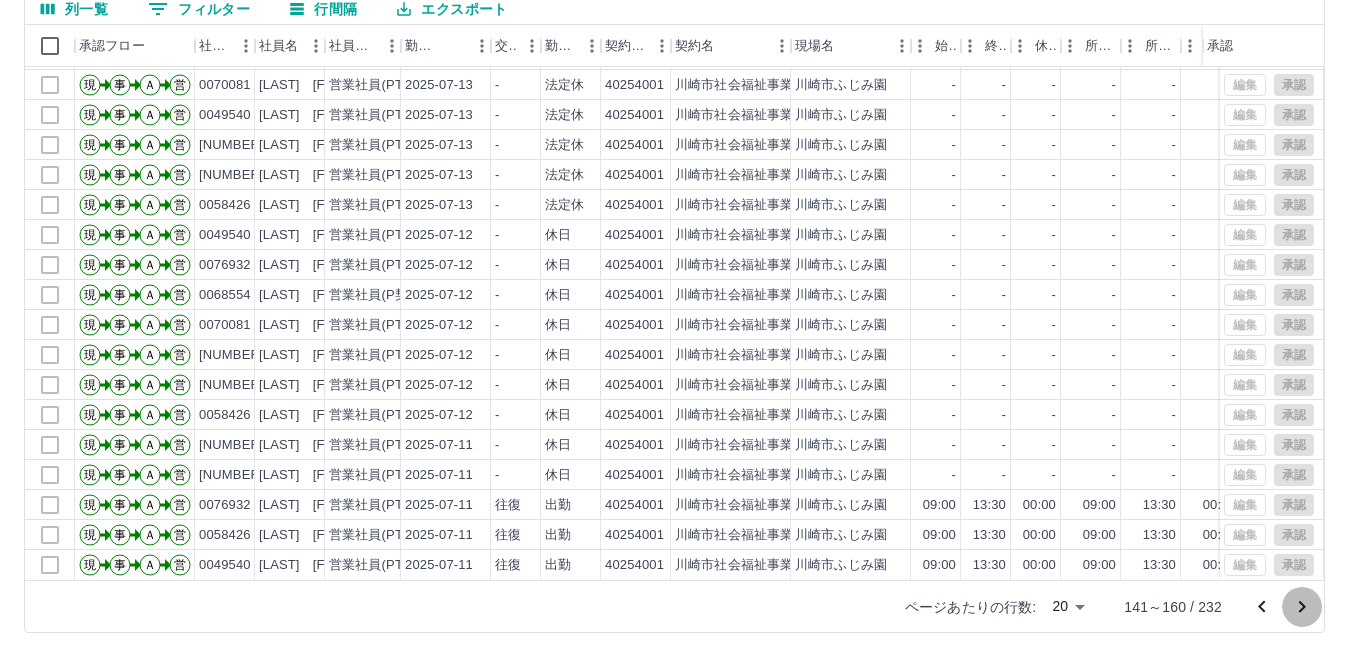 click 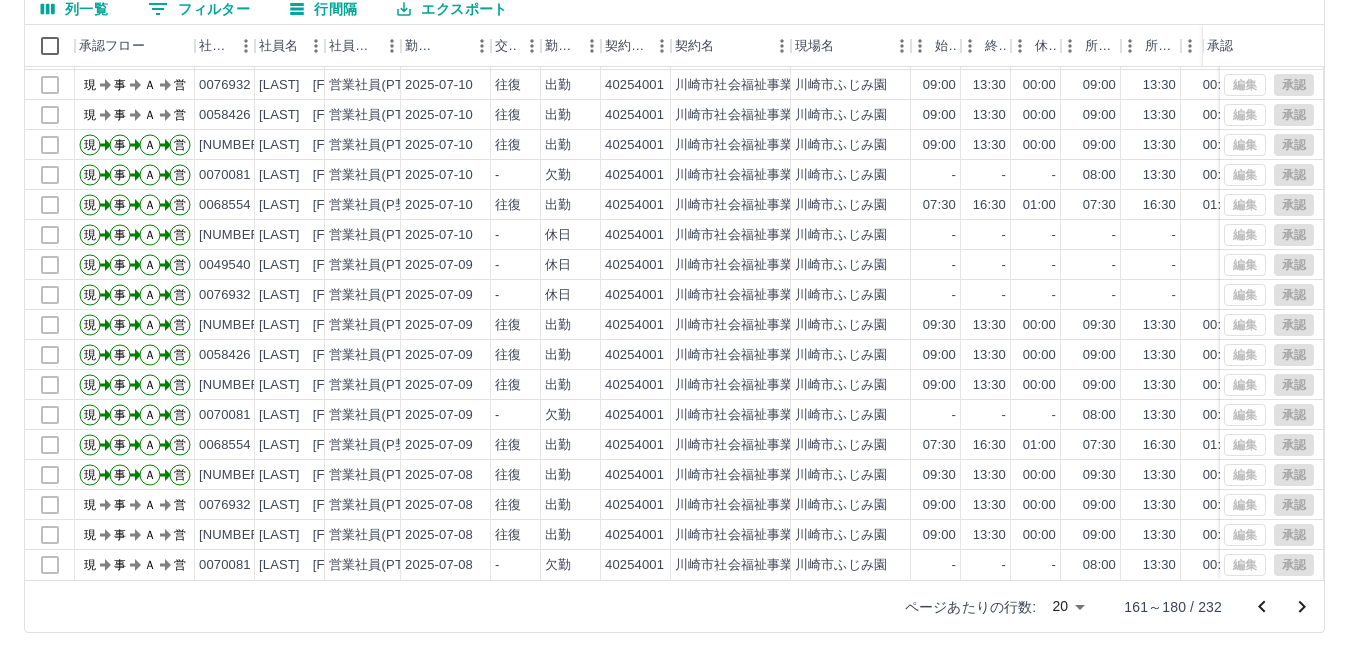 scroll, scrollTop: 0, scrollLeft: 0, axis: both 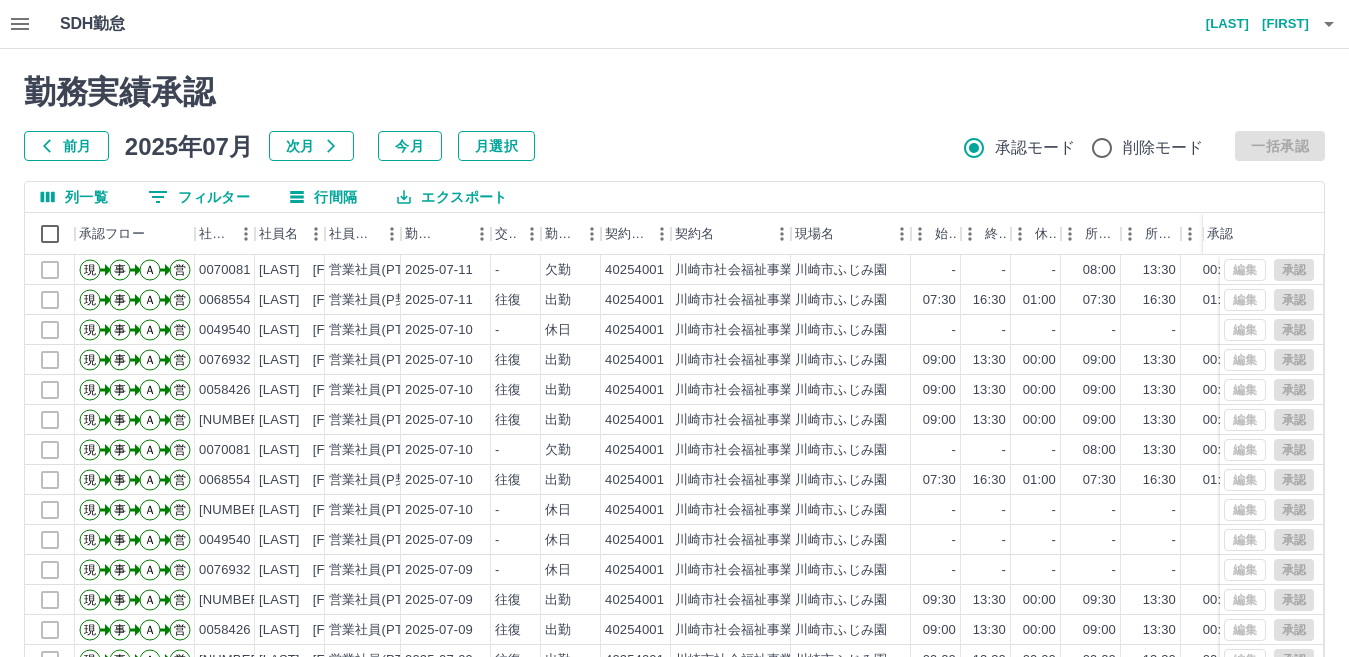 click 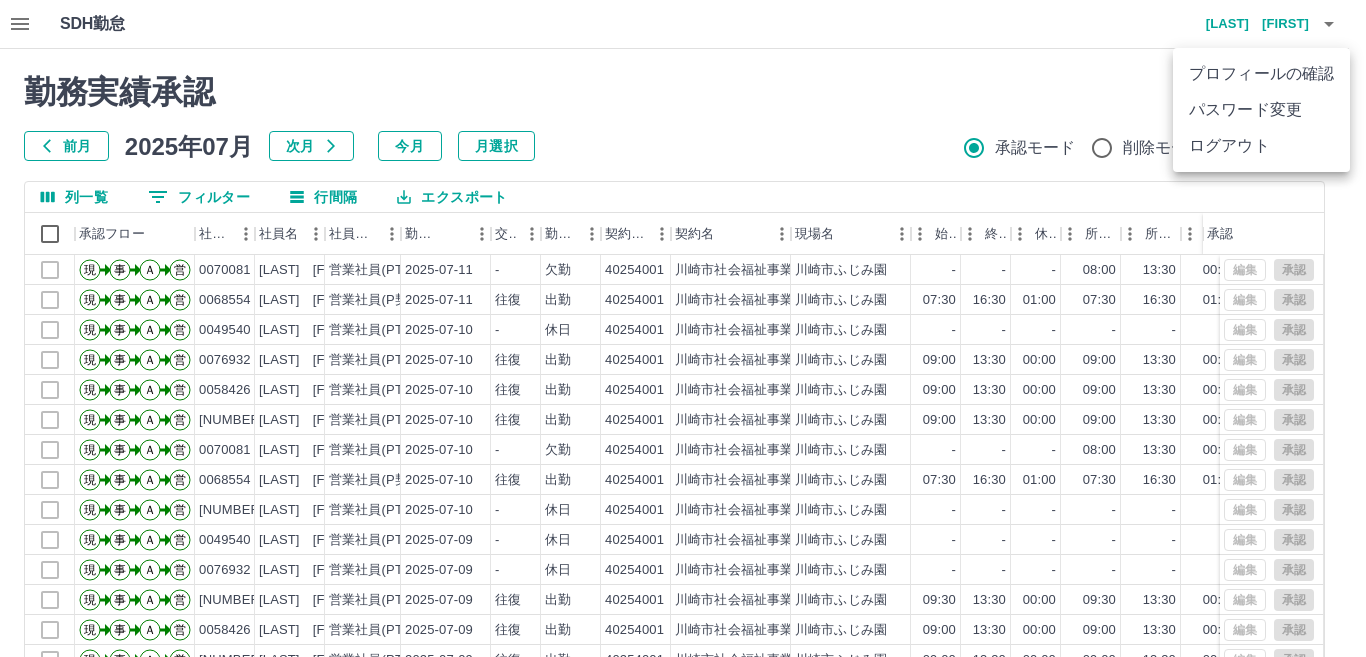 click on "ログアウト" at bounding box center [1261, 146] 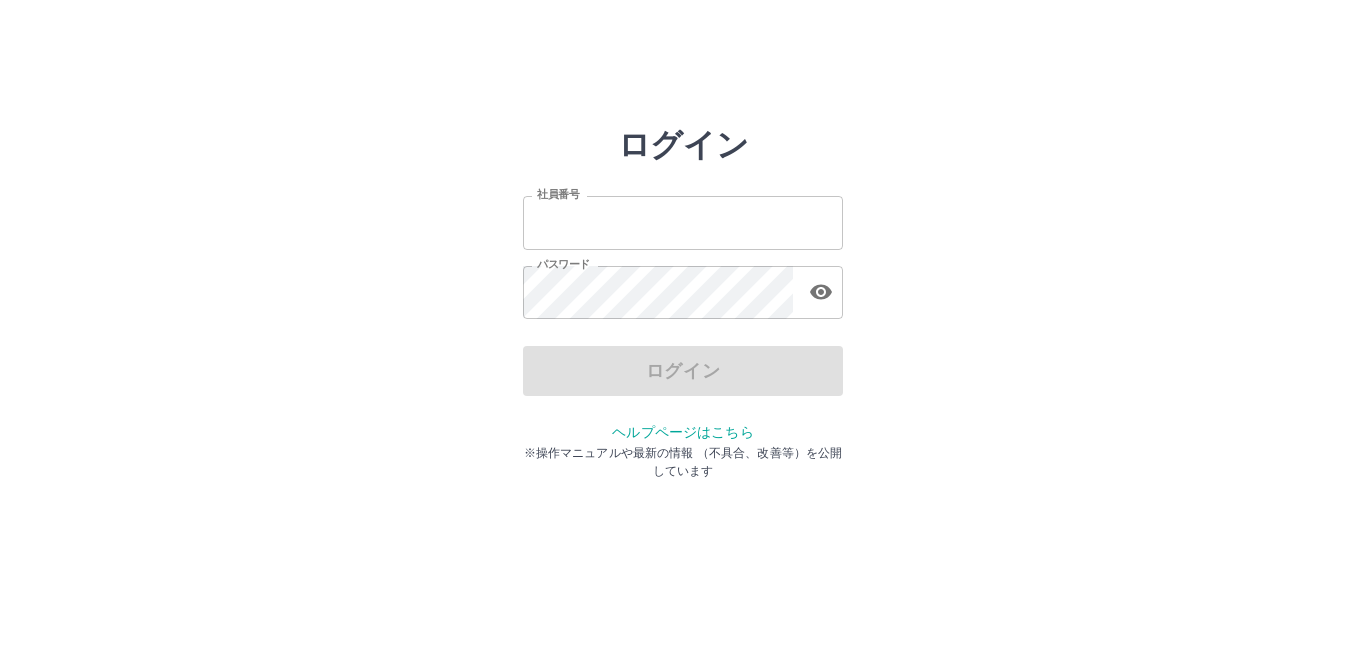 scroll, scrollTop: 0, scrollLeft: 0, axis: both 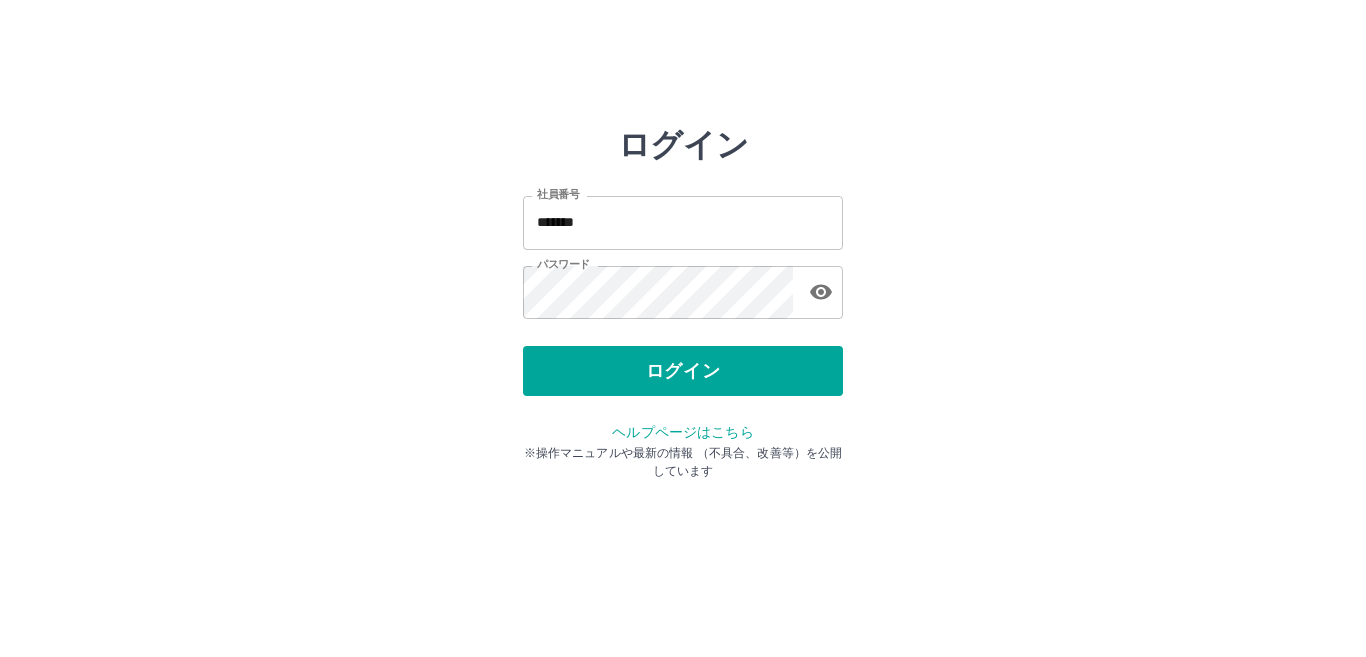 click on "ログイン" at bounding box center (683, 371) 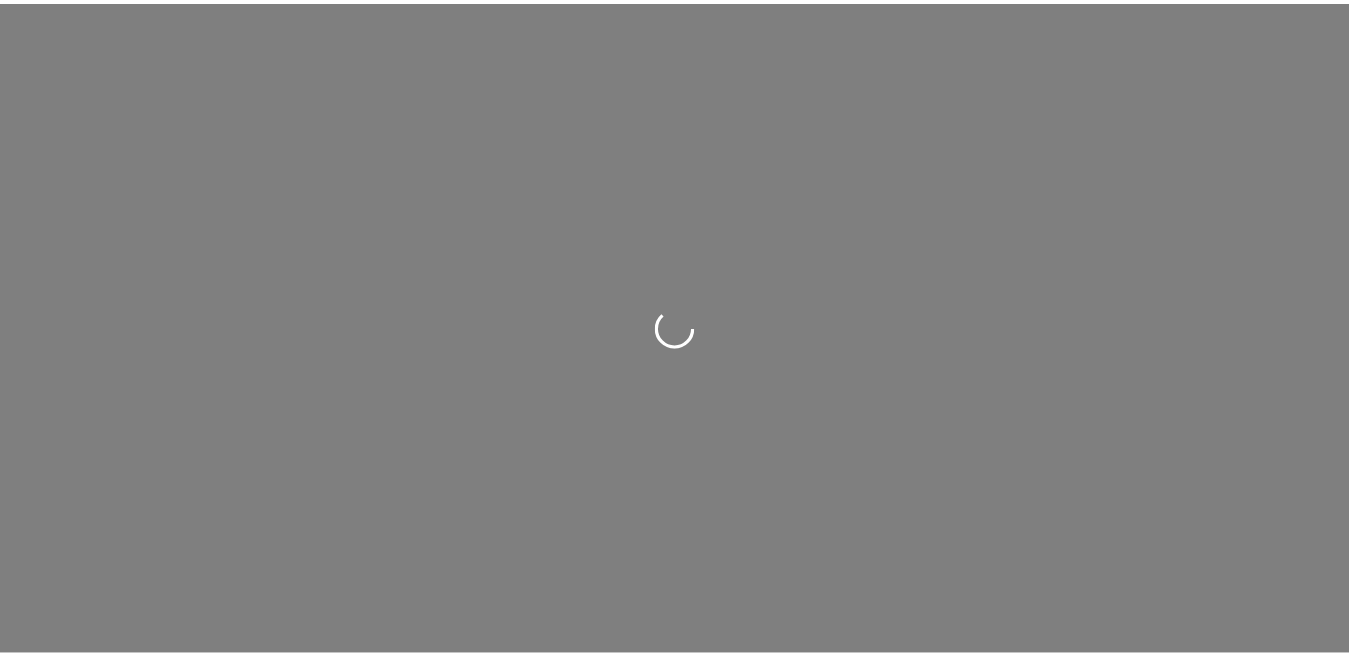 scroll, scrollTop: 0, scrollLeft: 0, axis: both 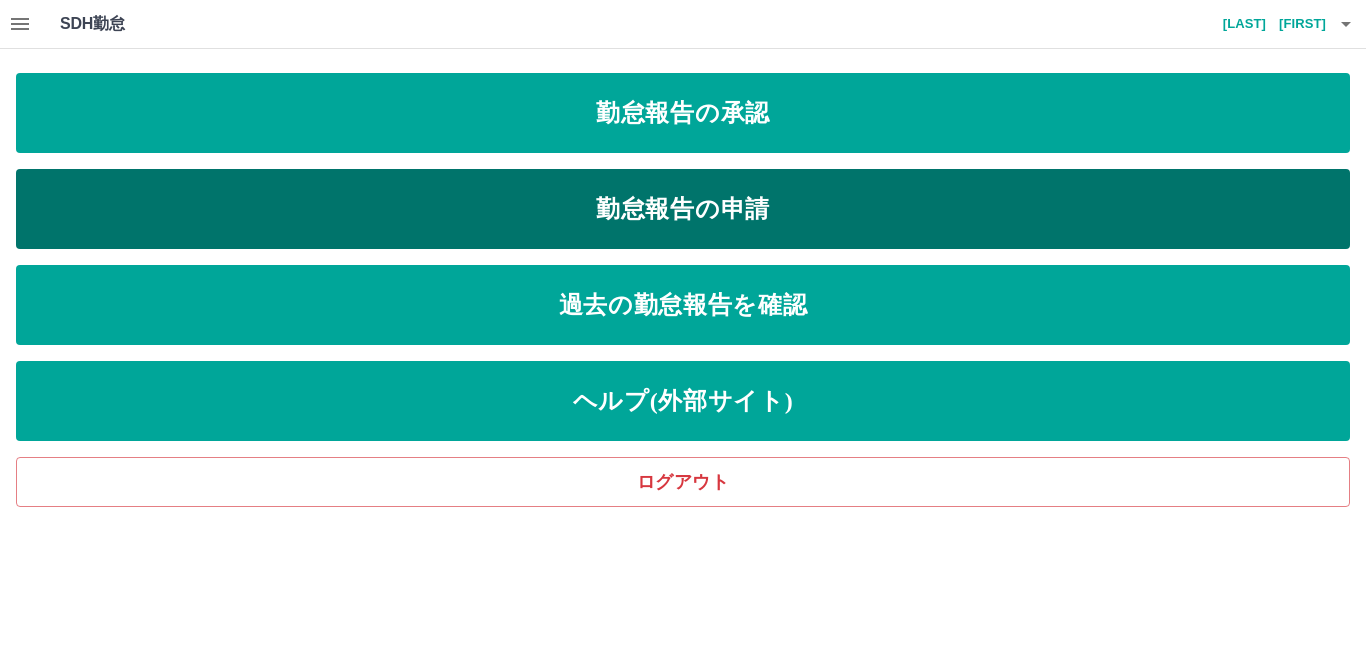 click on "勤怠報告の申請" at bounding box center (683, 209) 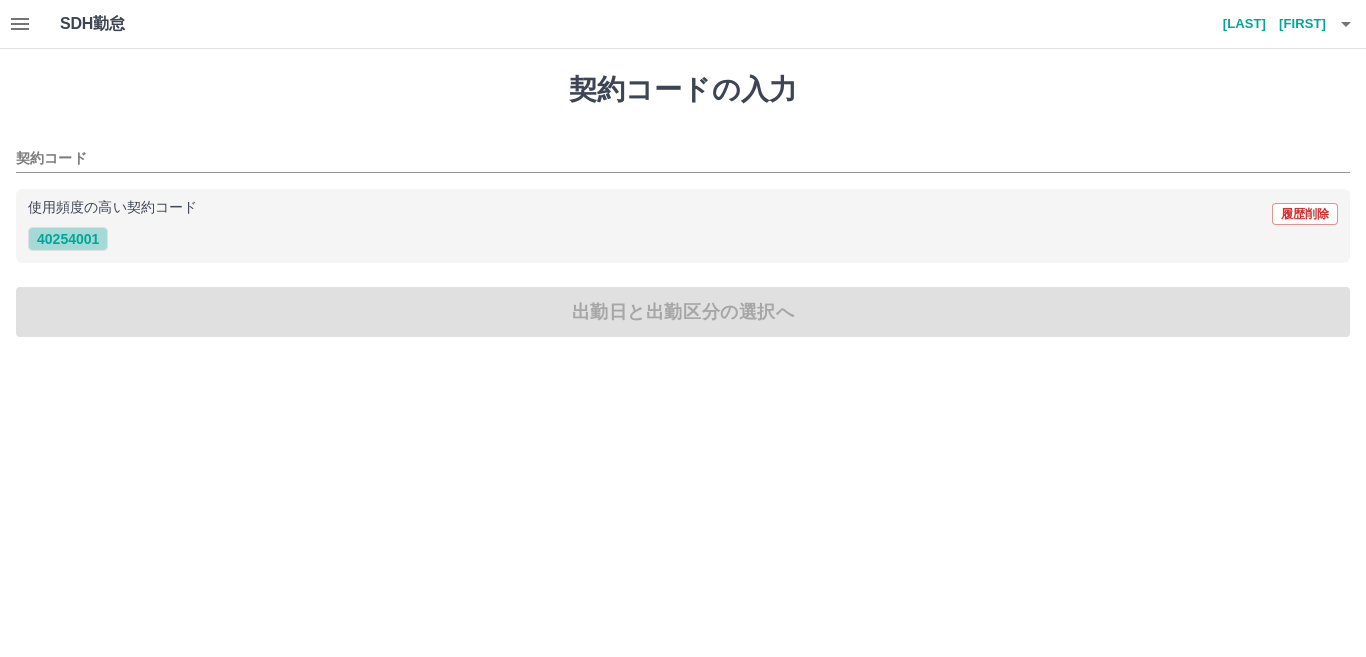 click on "40254001" at bounding box center [68, 239] 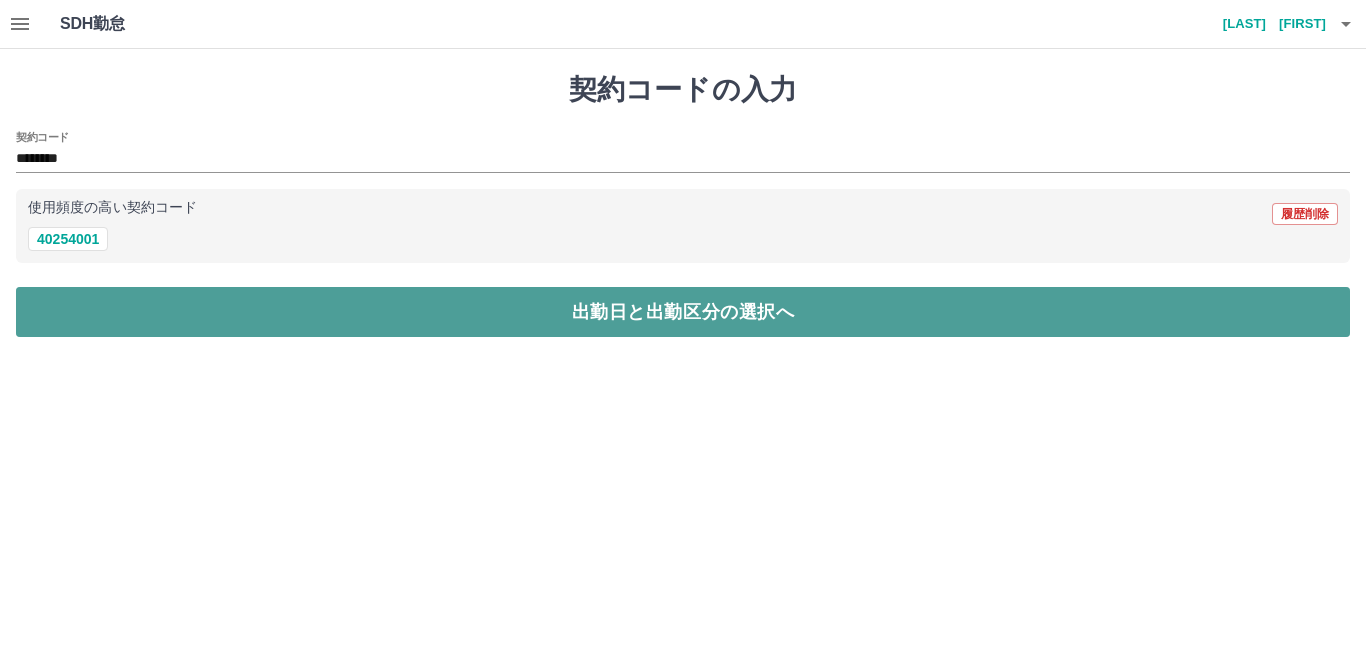 click on "出勤日と出勤区分の選択へ" at bounding box center [683, 312] 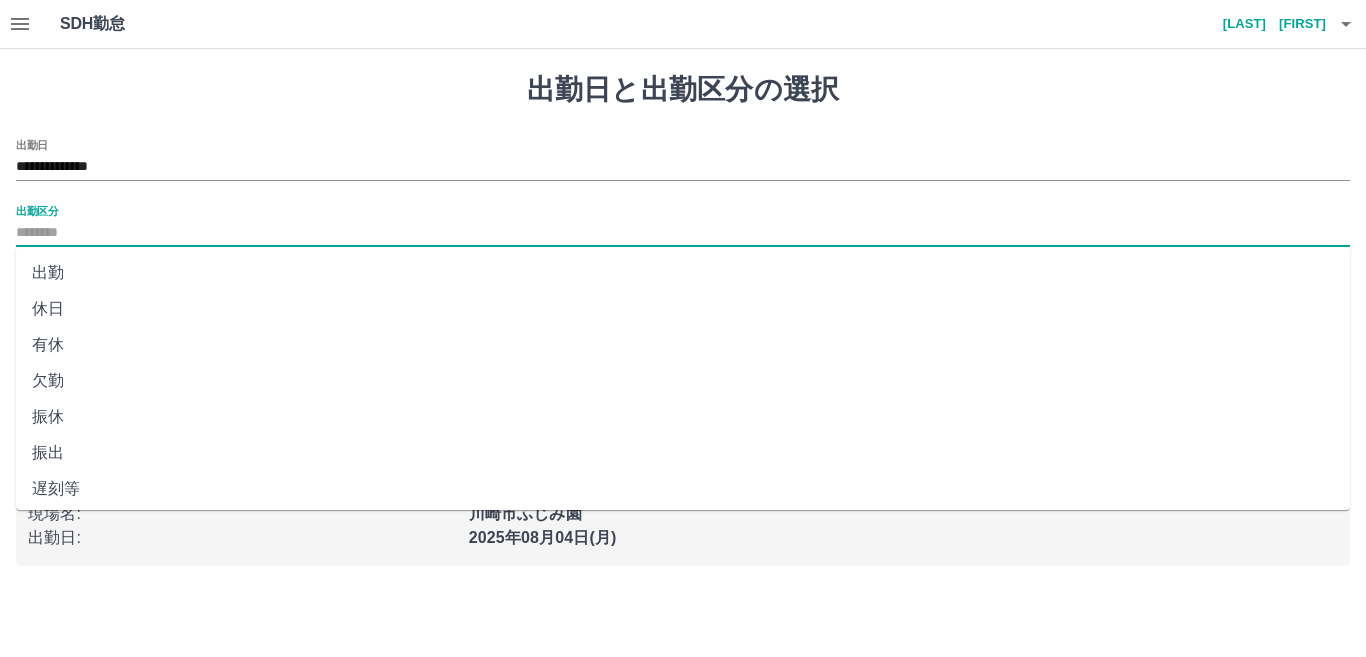 click on "出勤区分" at bounding box center [683, 233] 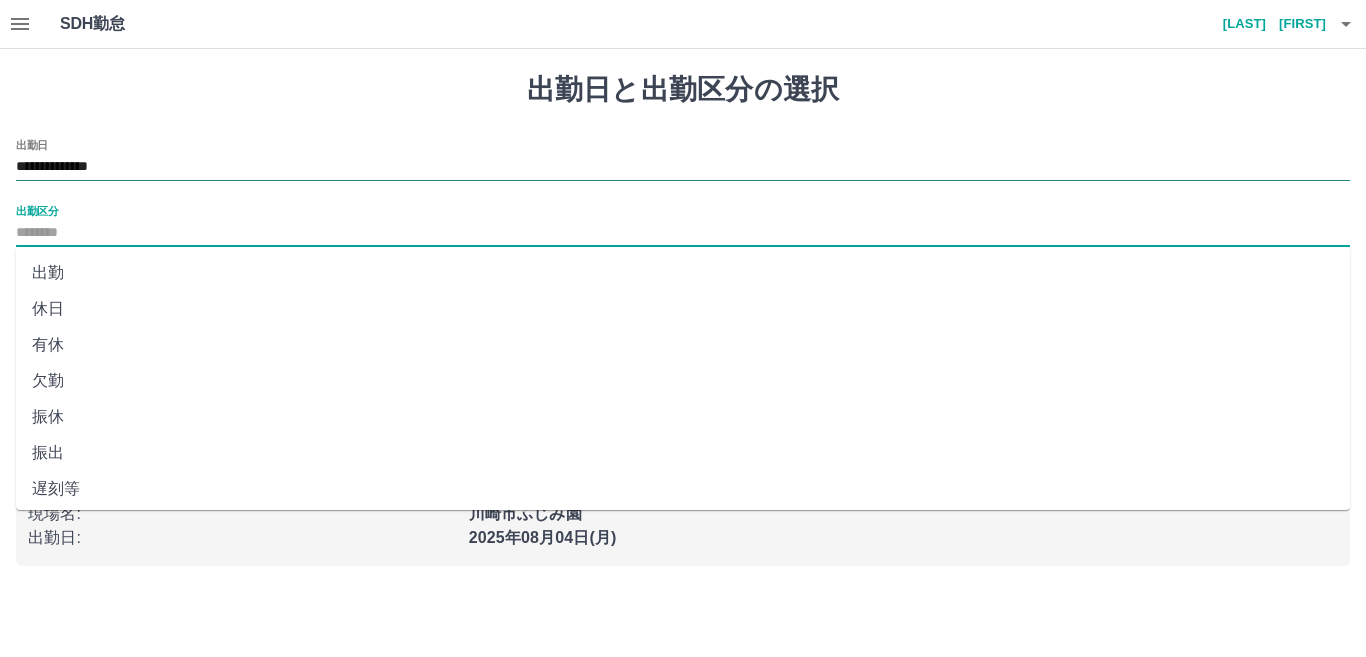 click on "**********" at bounding box center (683, 167) 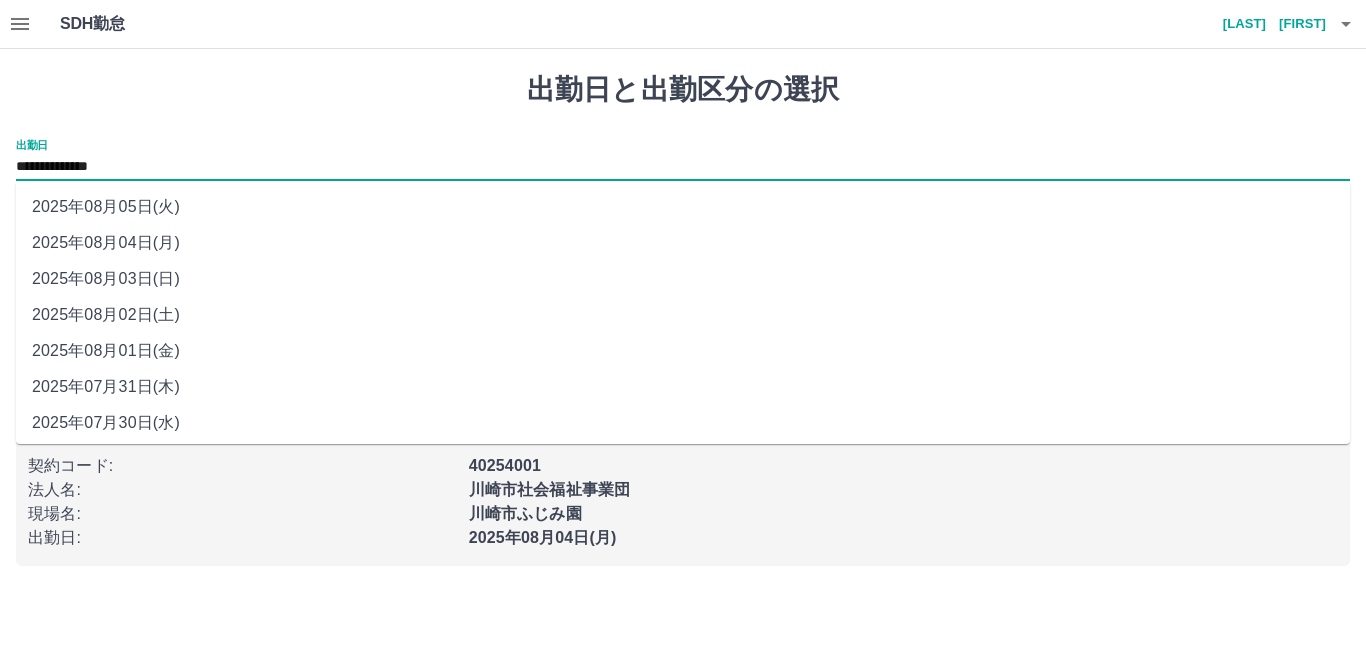 click on "2025年08月01日(金)" at bounding box center (683, 351) 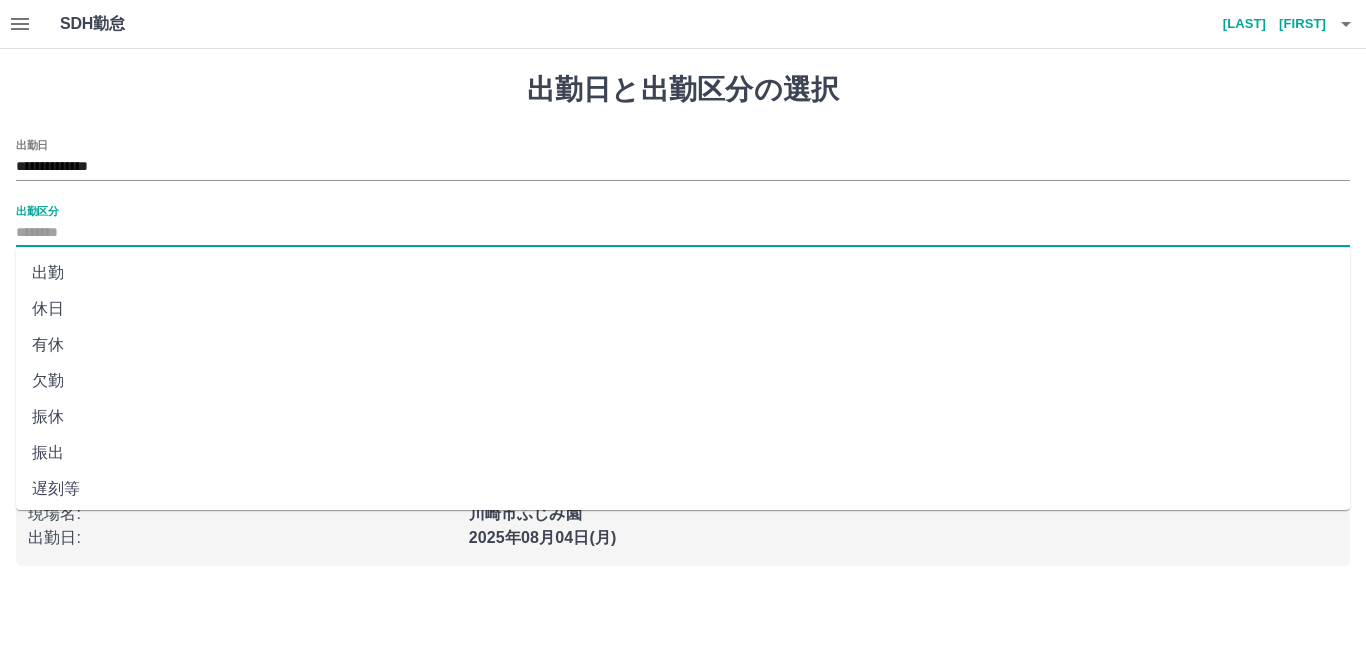 click on "出勤区分" at bounding box center [683, 233] 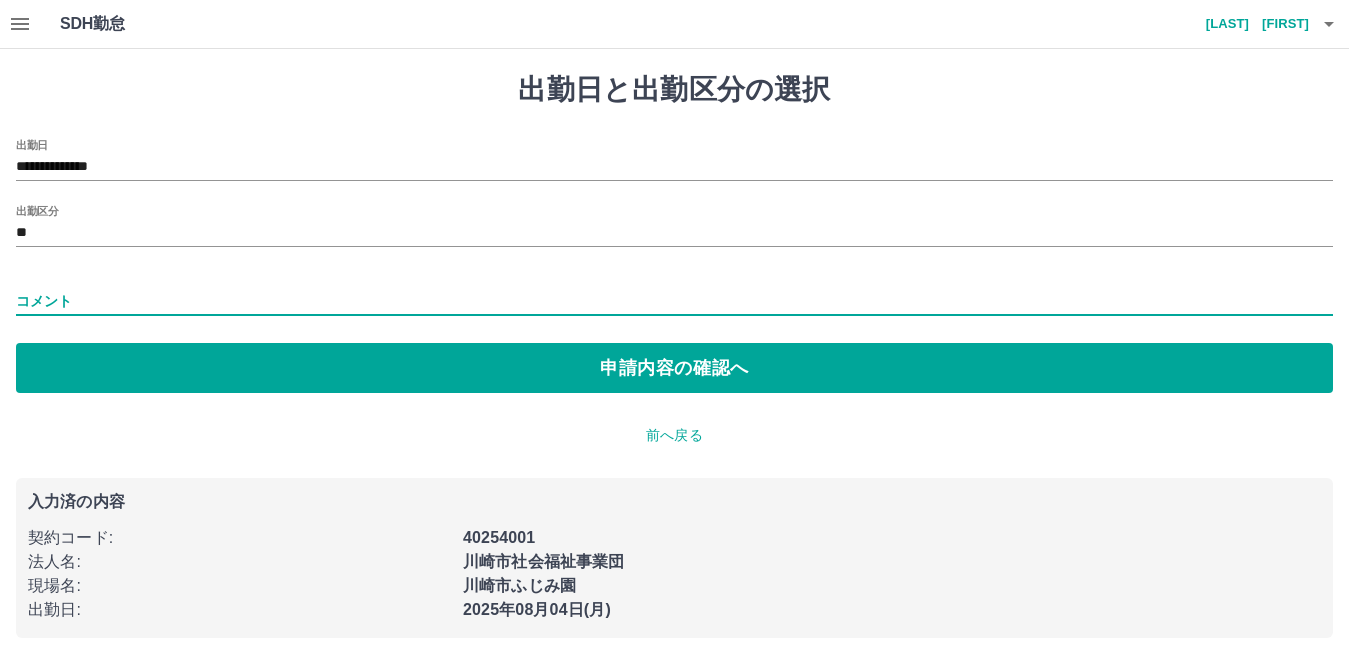 click on "コメント" at bounding box center [674, 301] 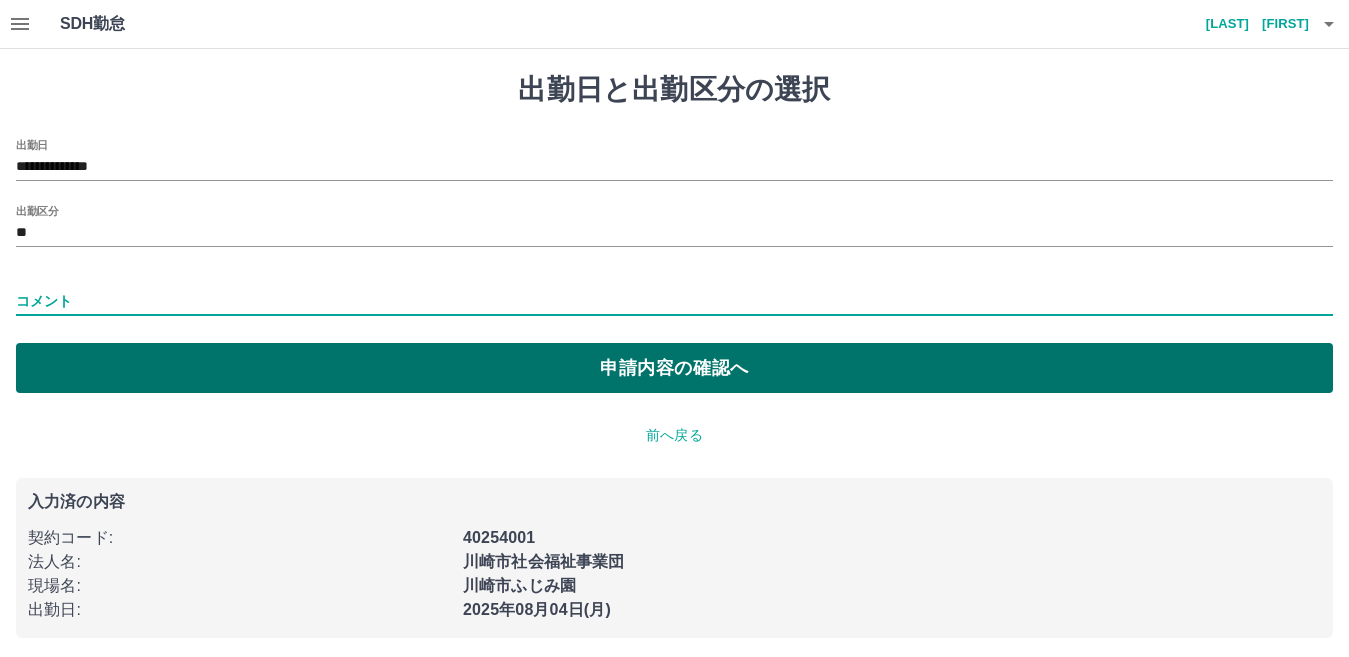 type on "****" 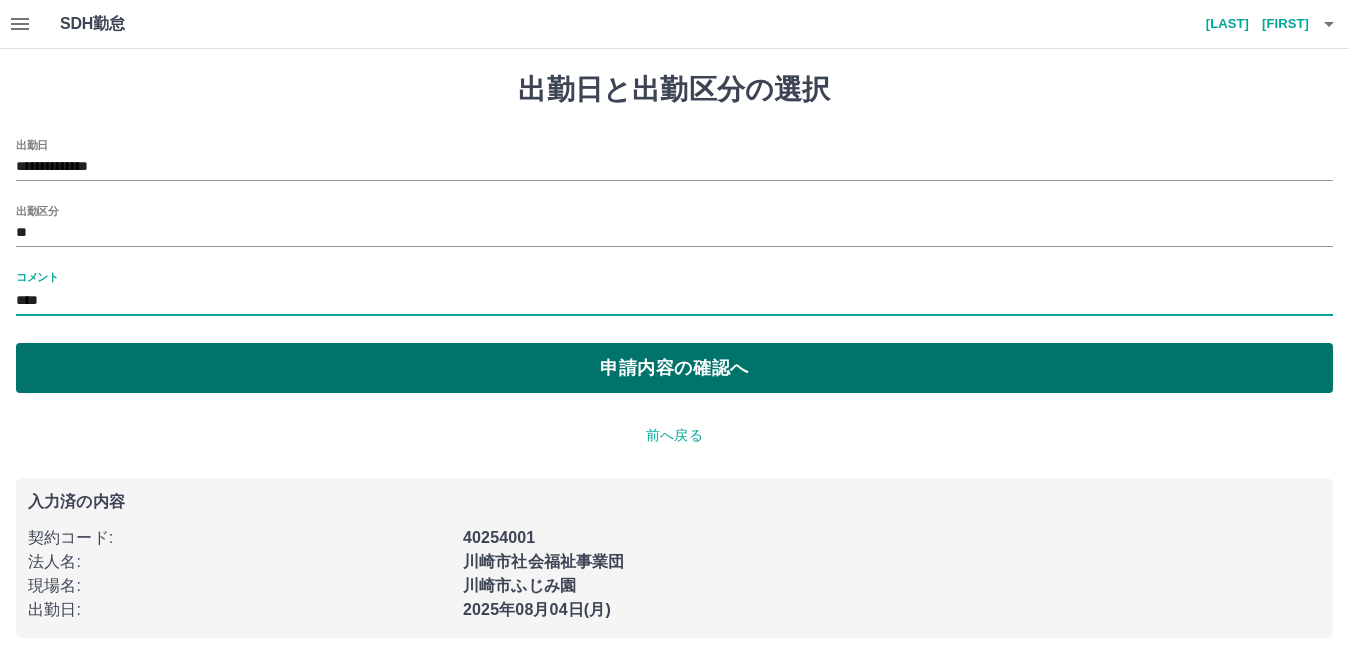 click on "申請内容の確認へ" at bounding box center (674, 368) 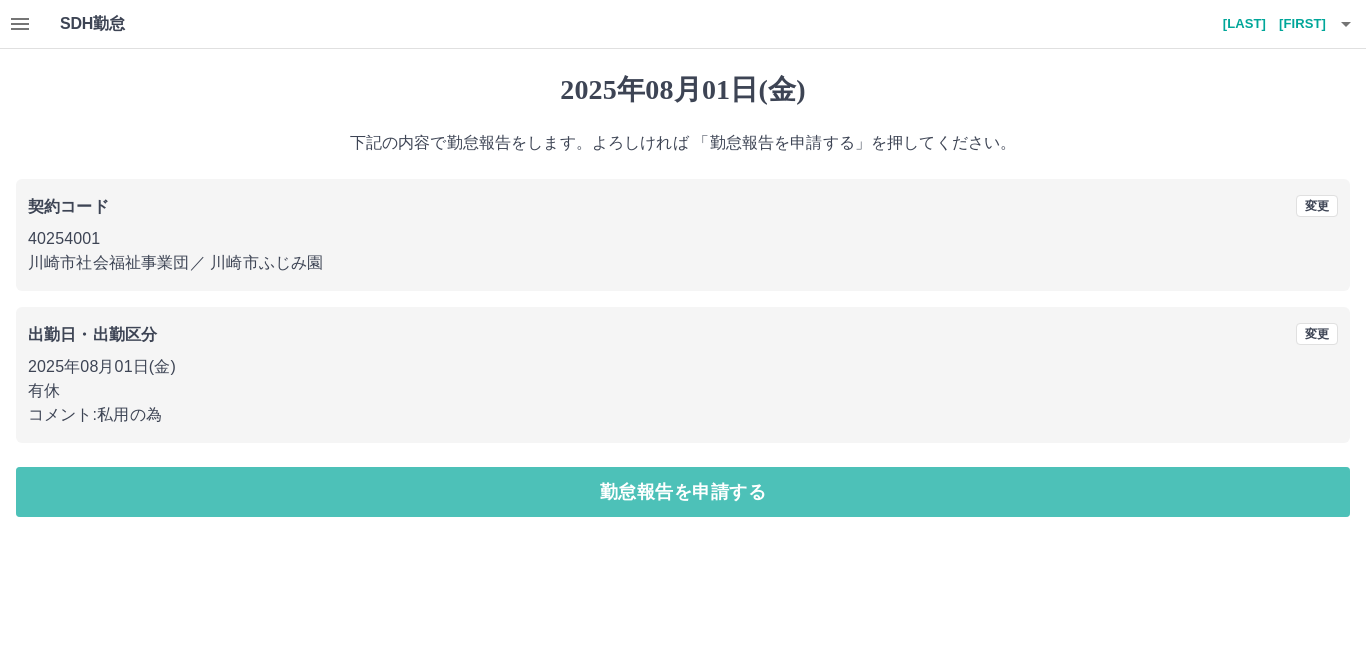 click on "勤怠報告を申請する" at bounding box center [683, 492] 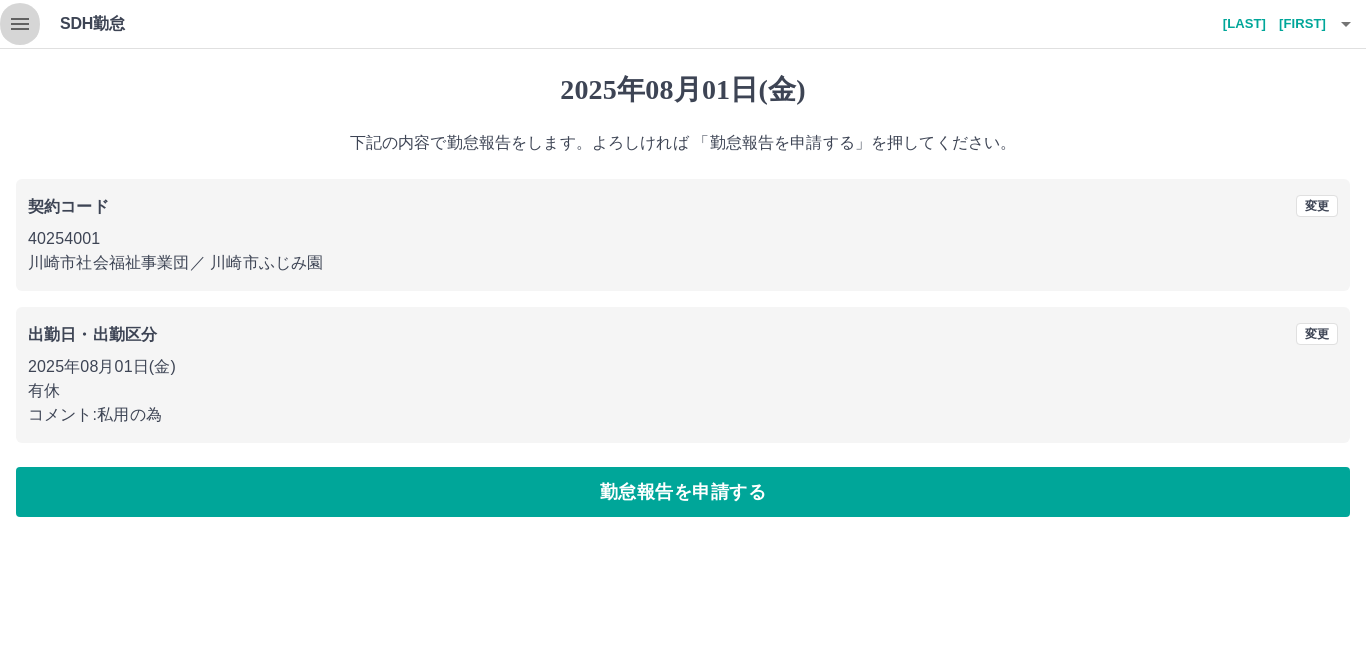 click 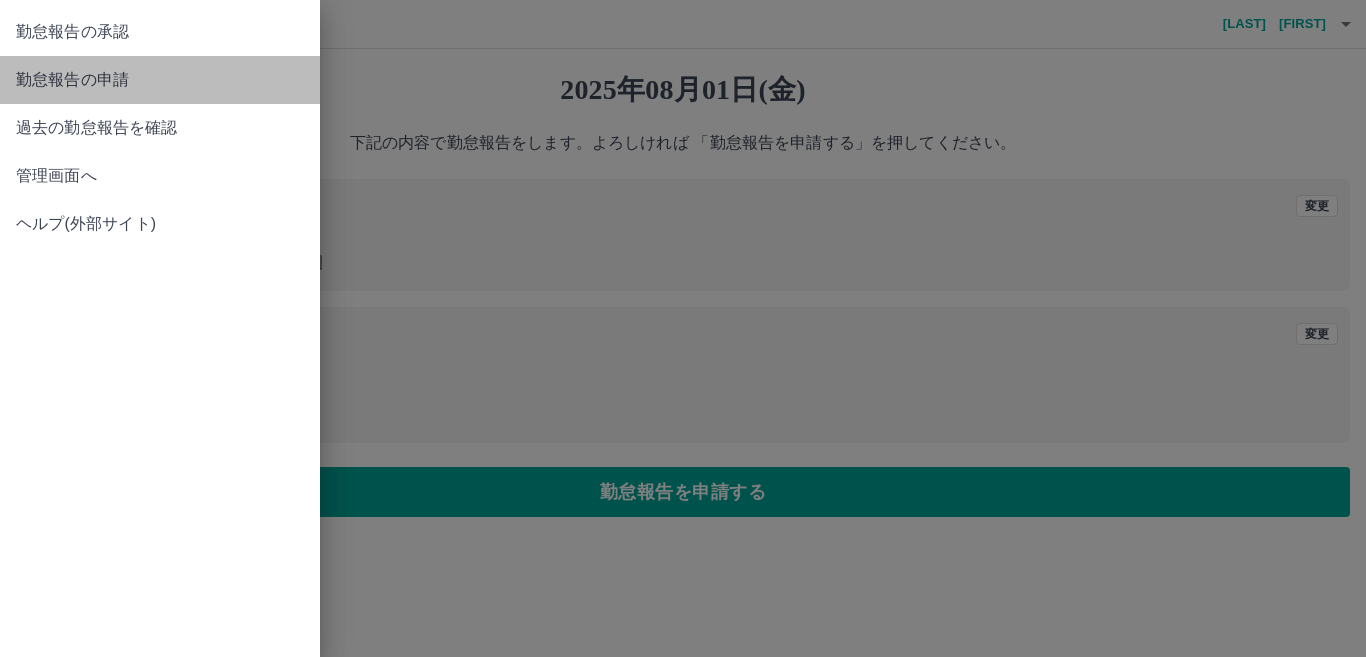 click on "勤怠報告の申請" at bounding box center [160, 80] 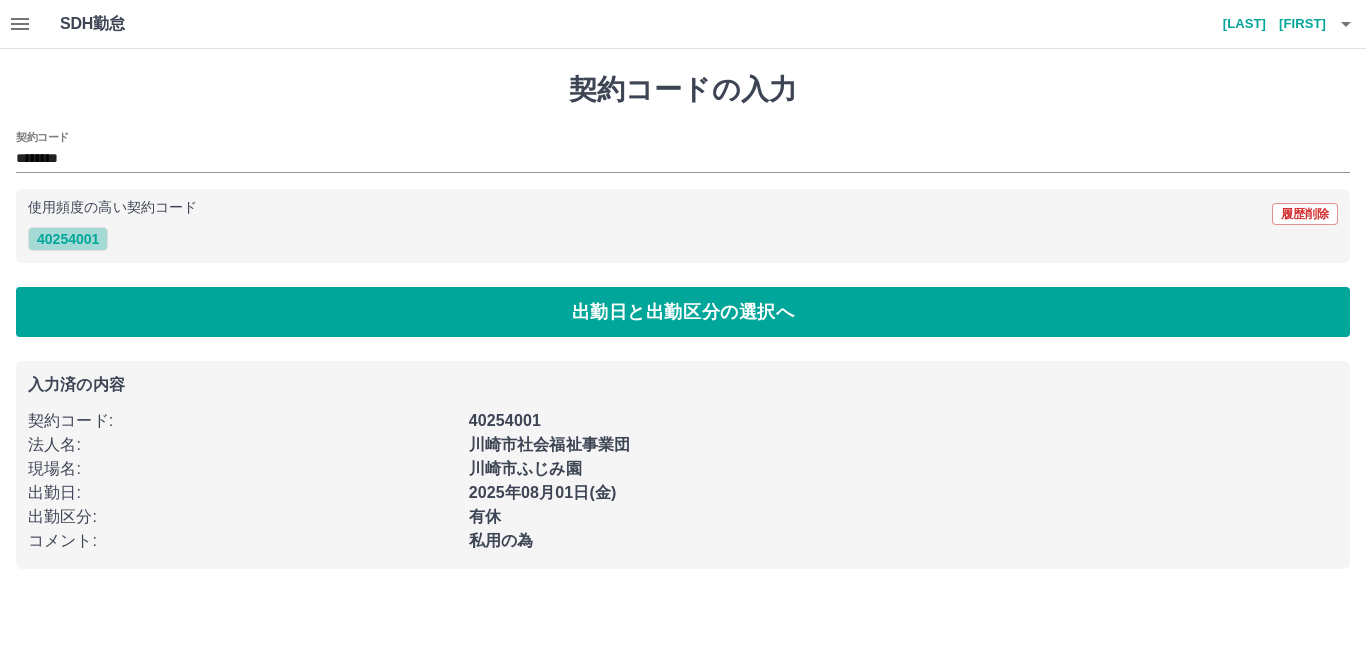 click on "40254001" at bounding box center (68, 239) 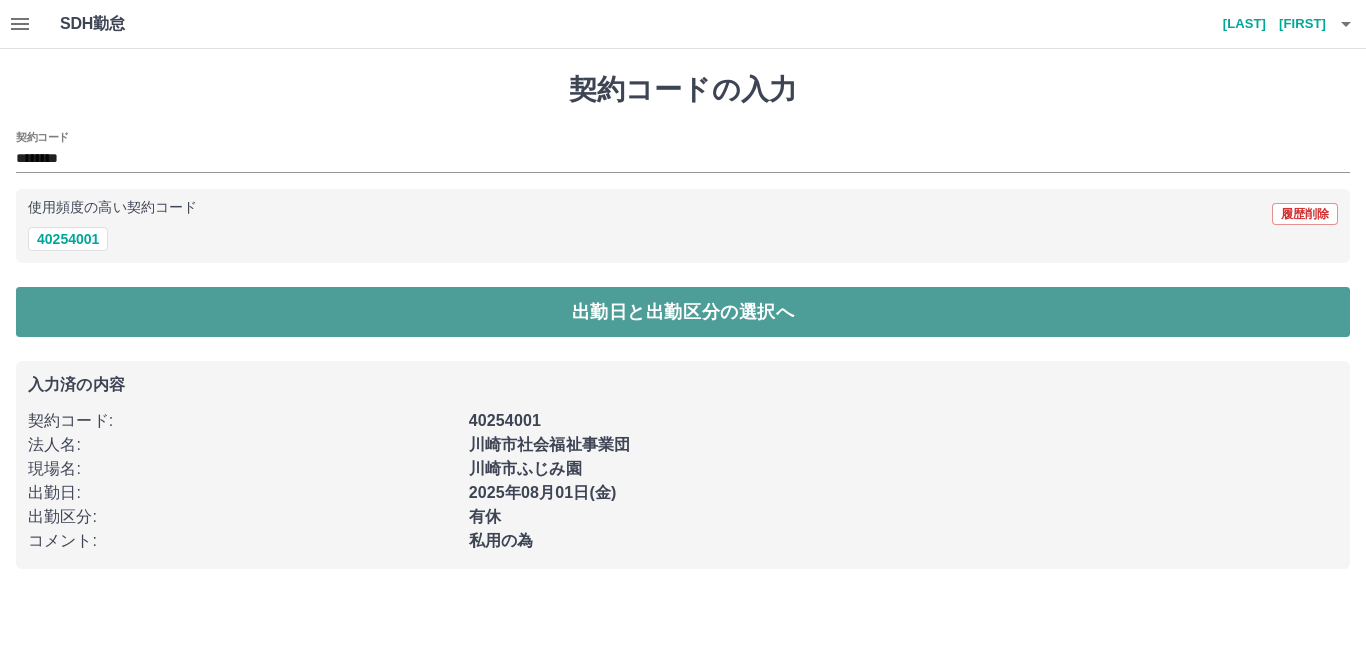 click on "出勤日と出勤区分の選択へ" at bounding box center [683, 312] 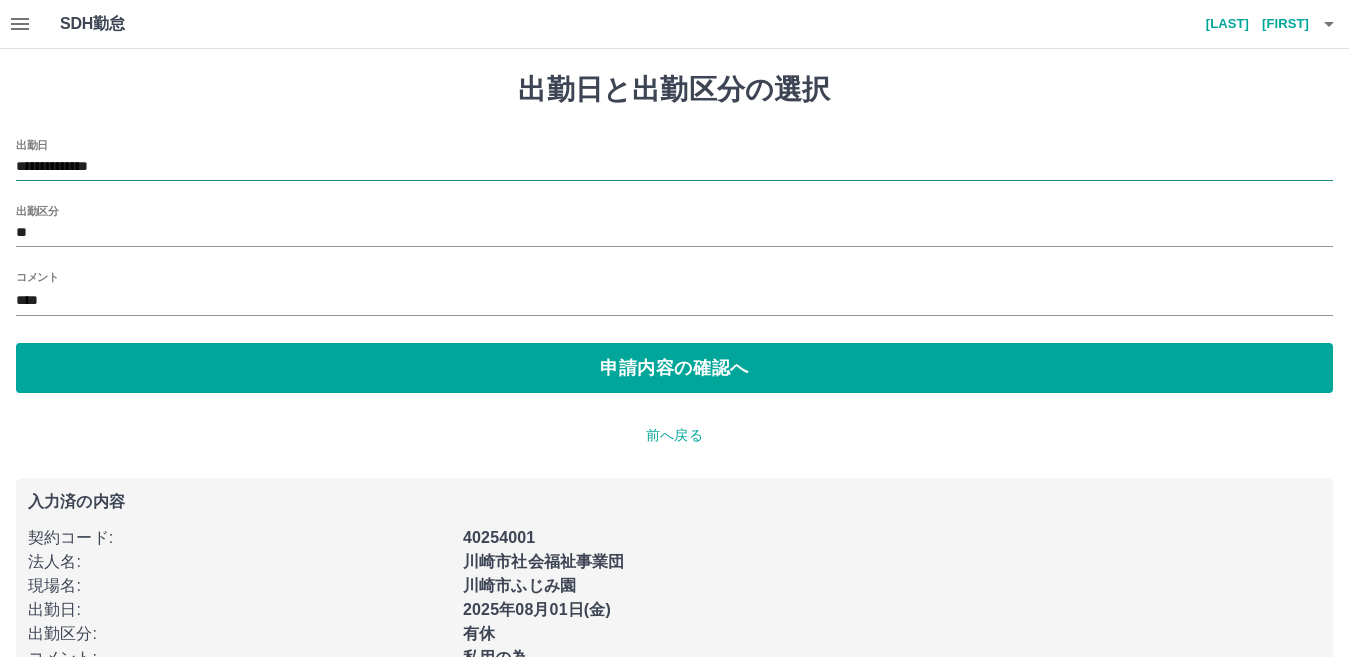 click on "**********" at bounding box center [674, 167] 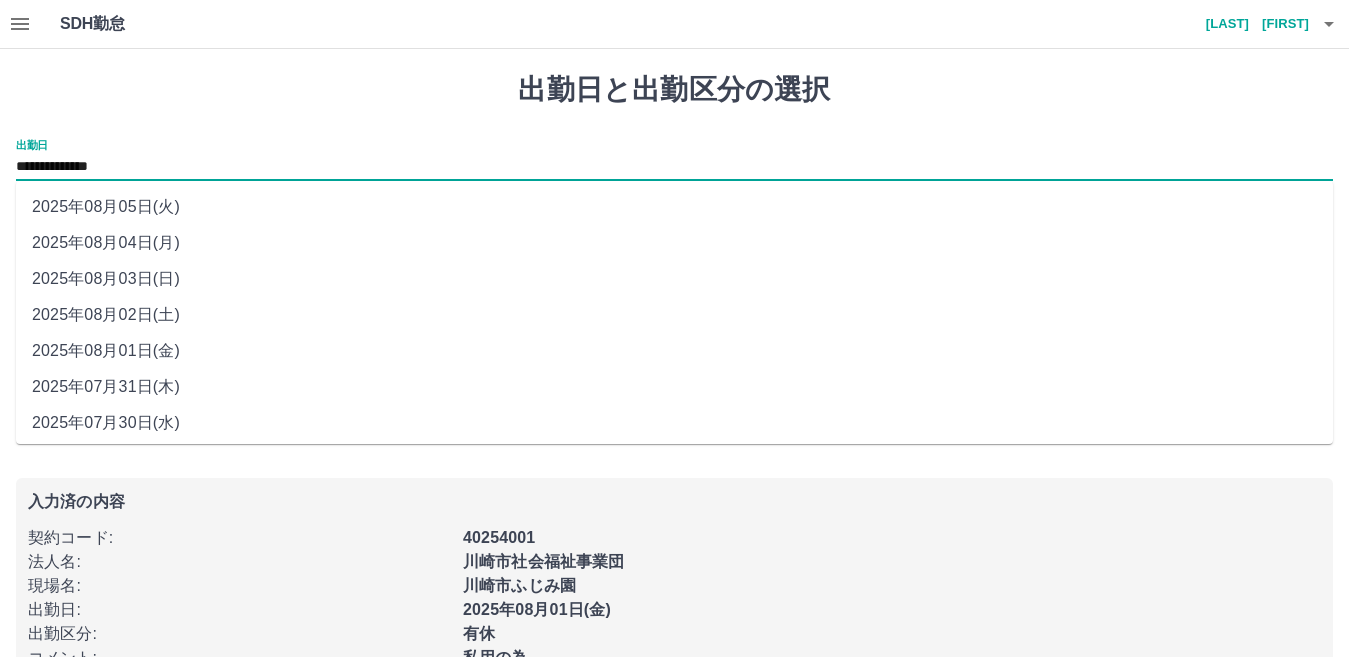 click on "2025年08月04日(月)" at bounding box center [674, 243] 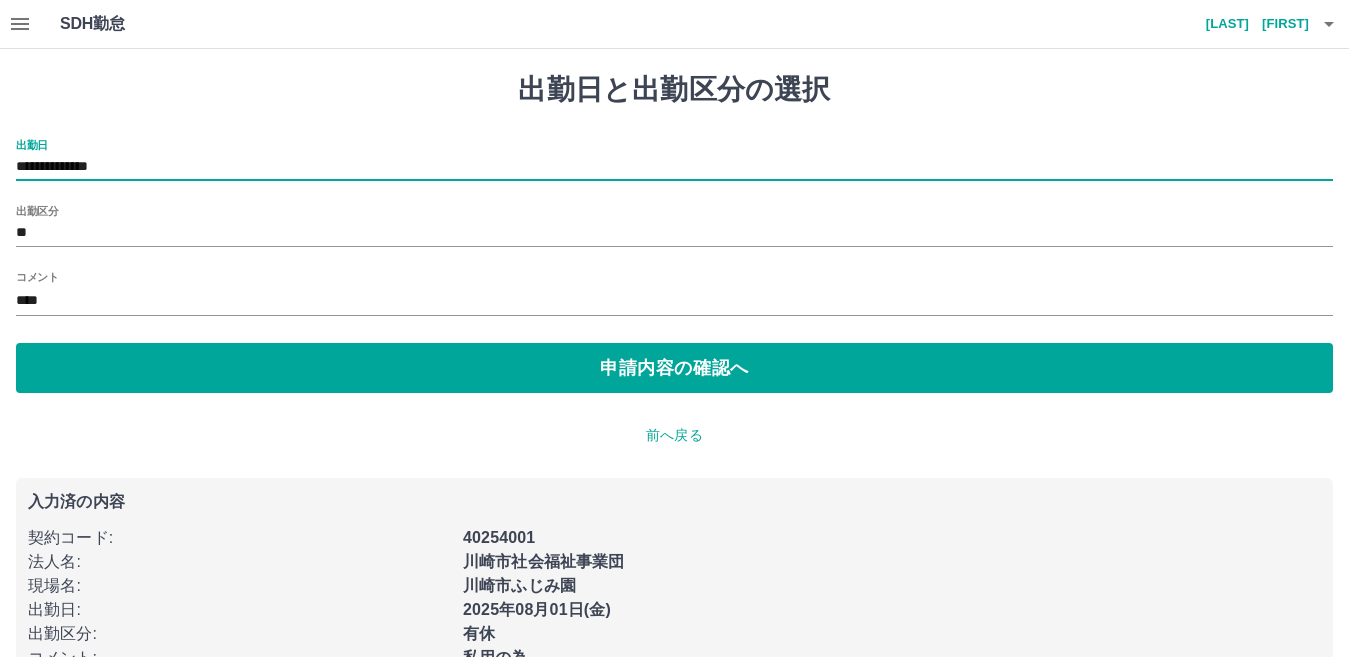 type on "**********" 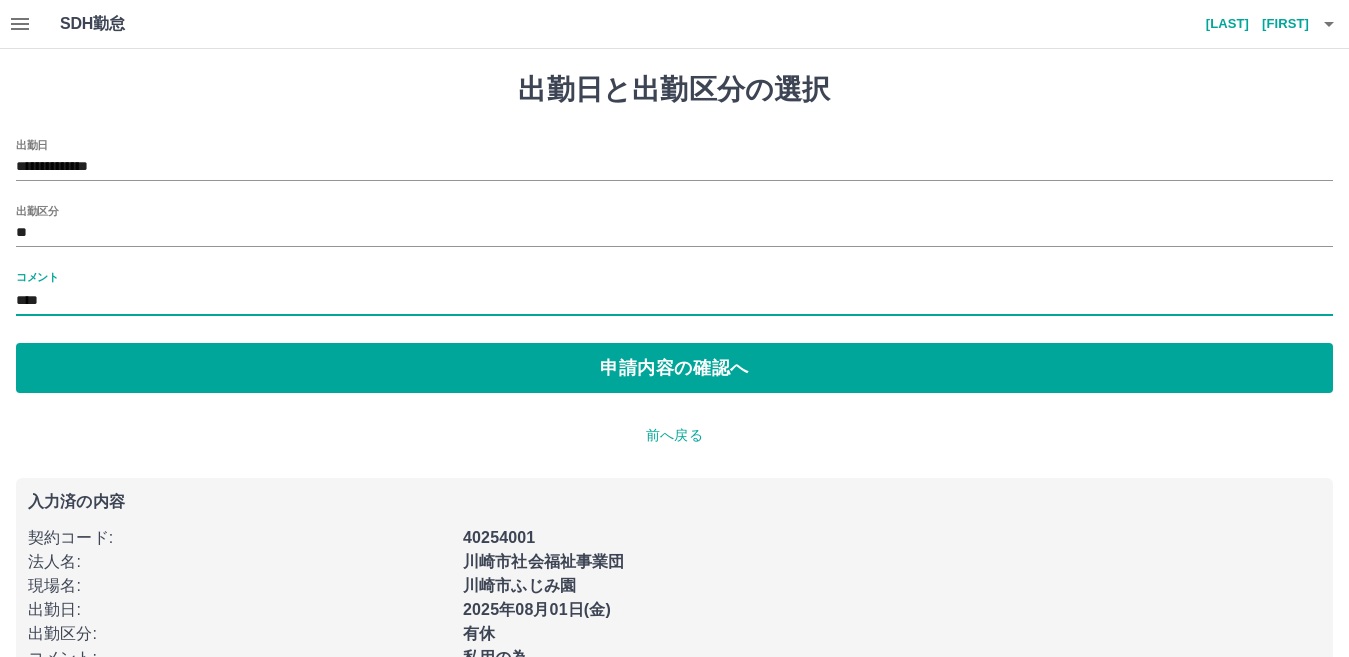 drag, startPoint x: 77, startPoint y: 295, endPoint x: 90, endPoint y: 291, distance: 13.601471 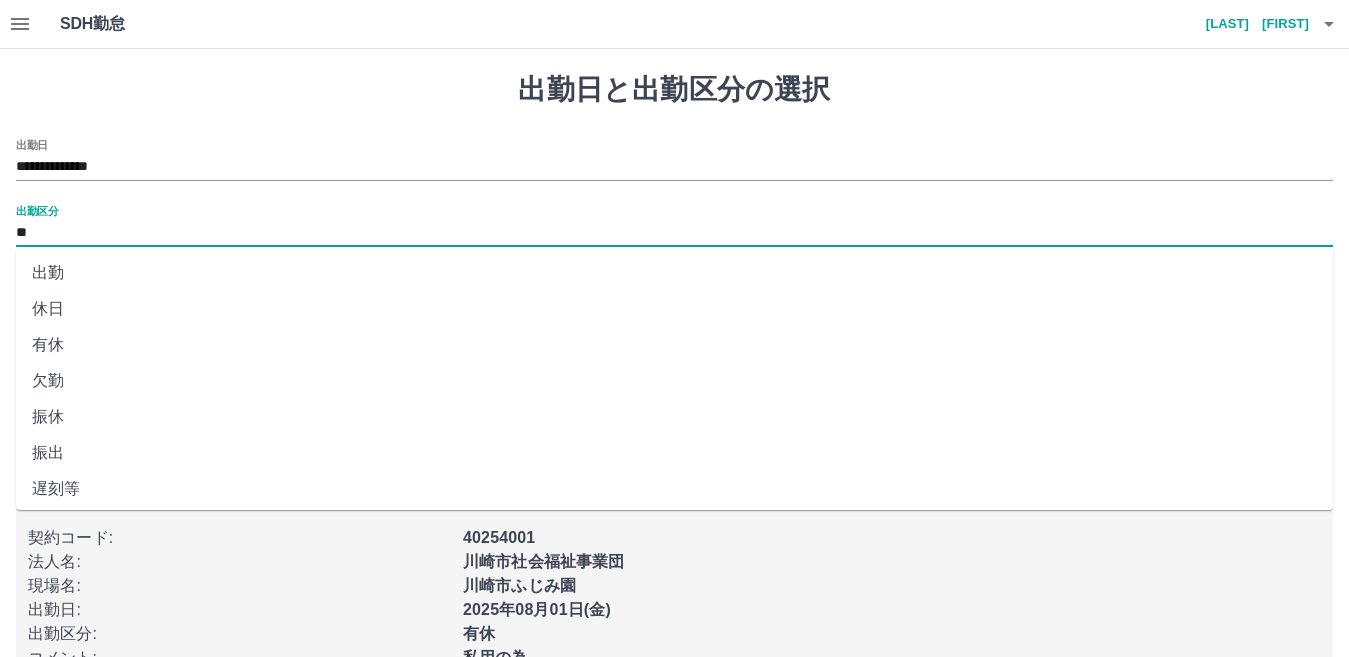 click on "**" at bounding box center (674, 233) 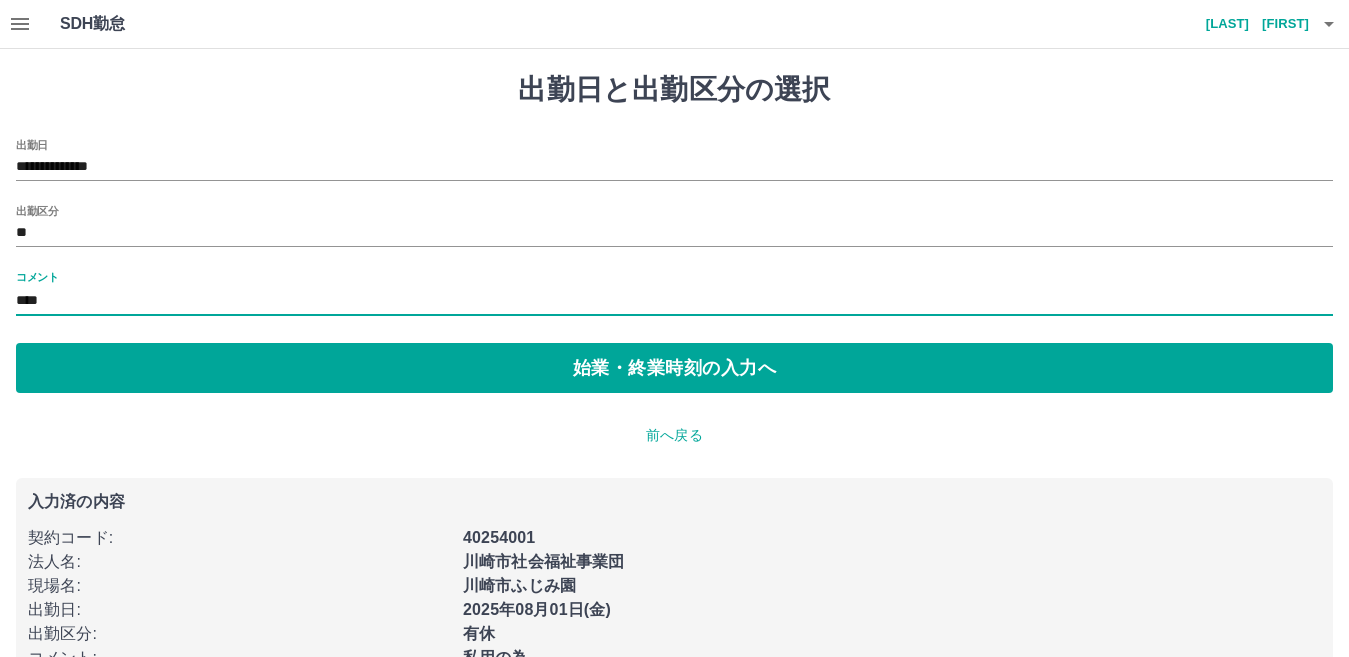 click on "****" at bounding box center (674, 301) 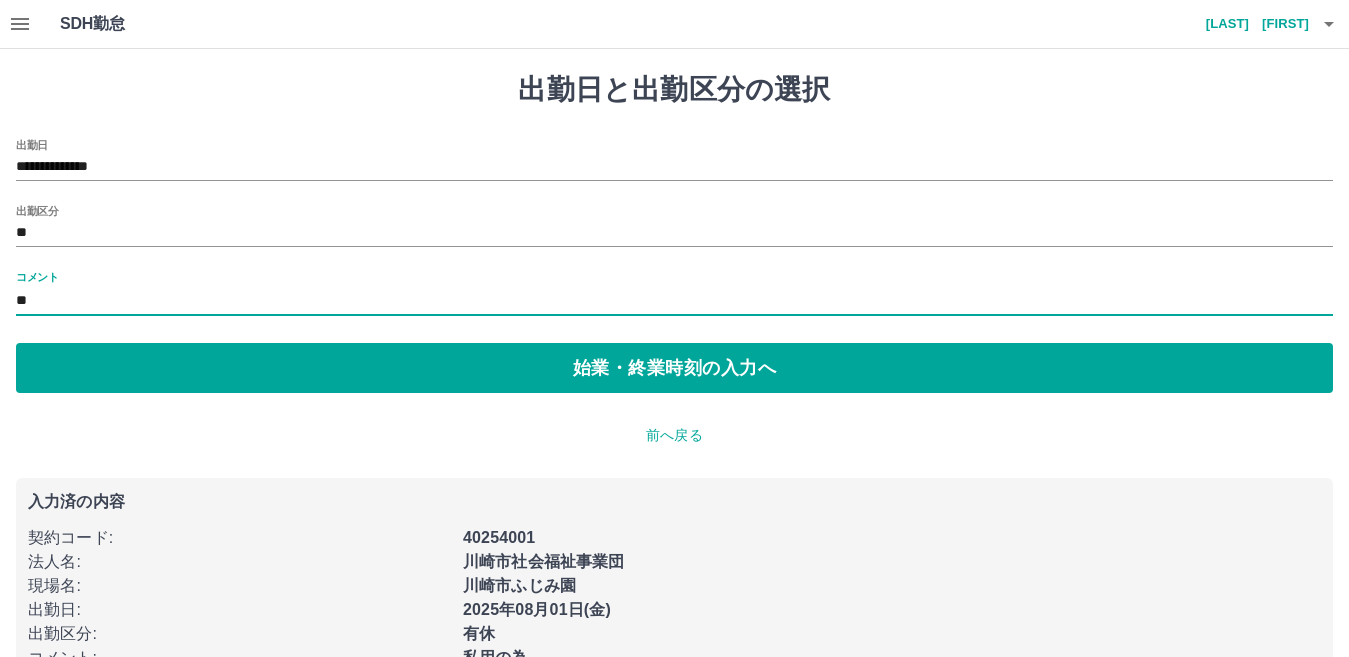 type on "*" 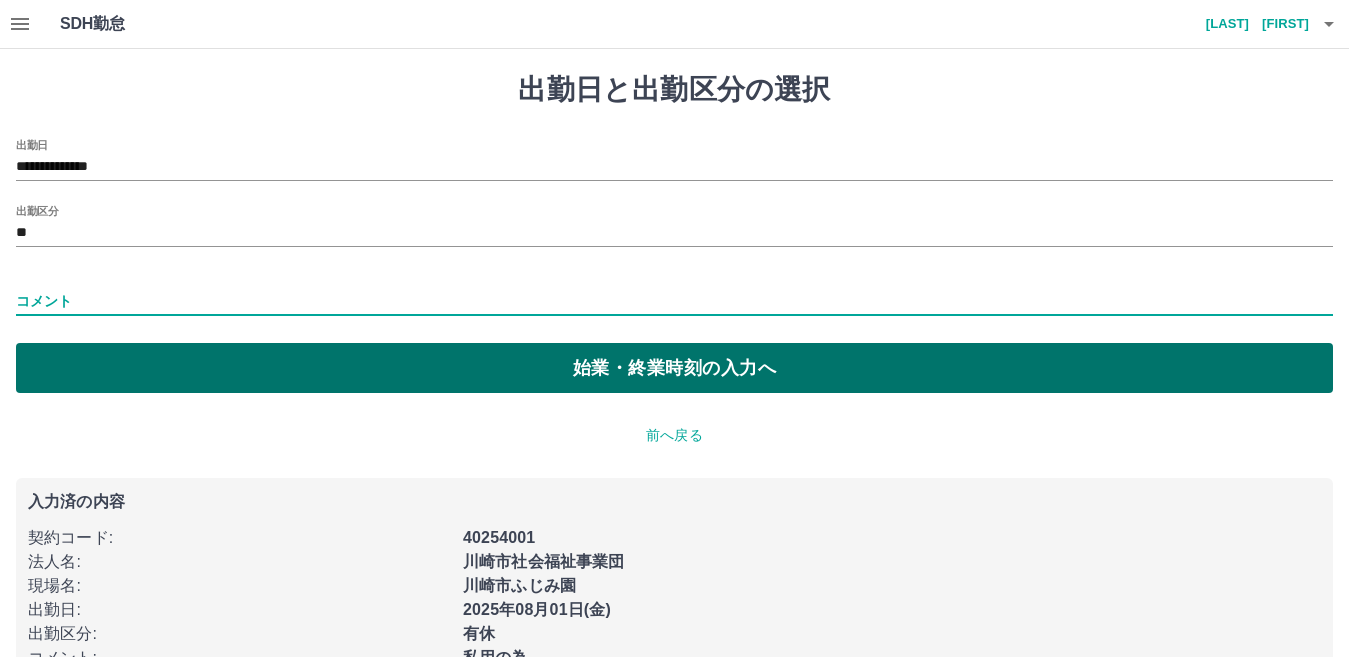 type 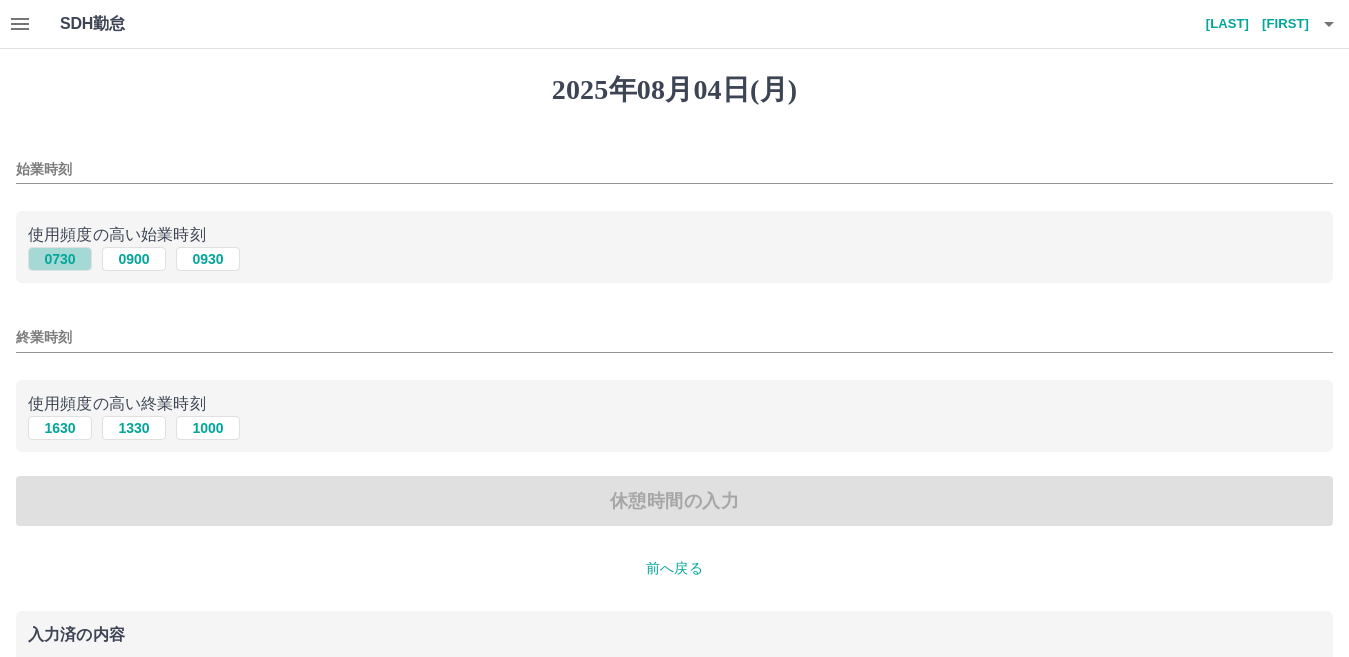 click on "0730" at bounding box center [60, 259] 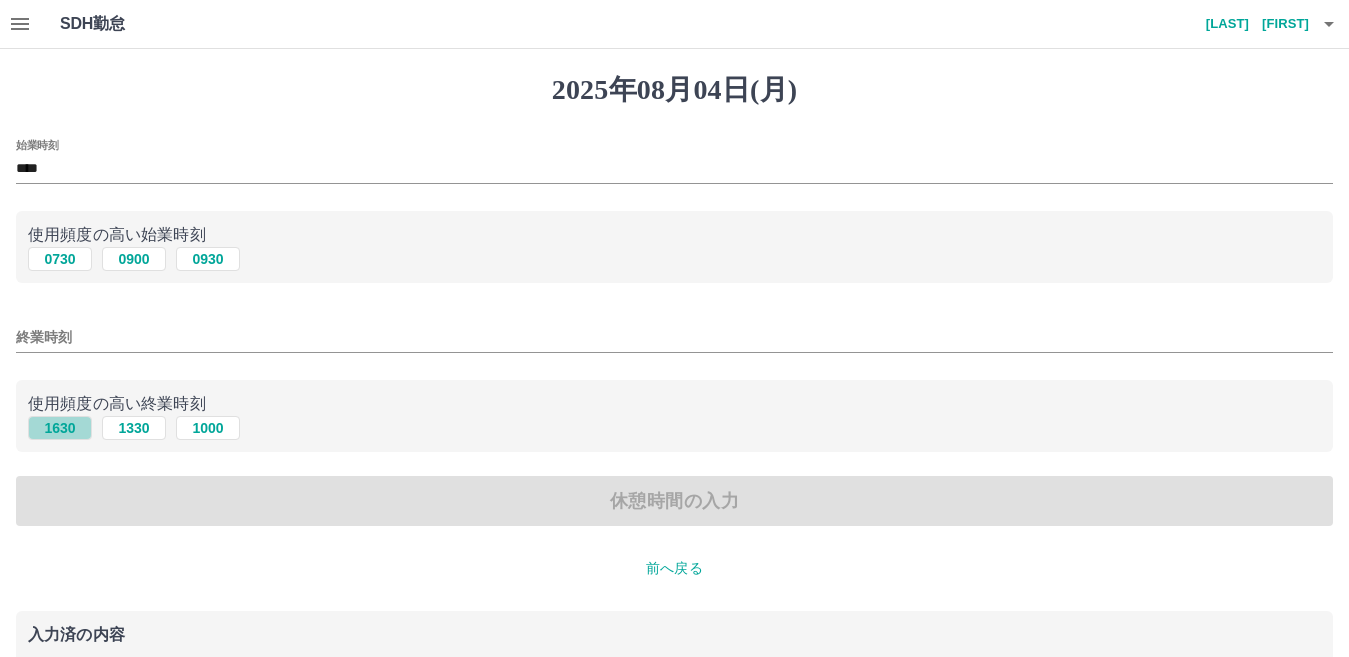 click on "1630" at bounding box center (60, 428) 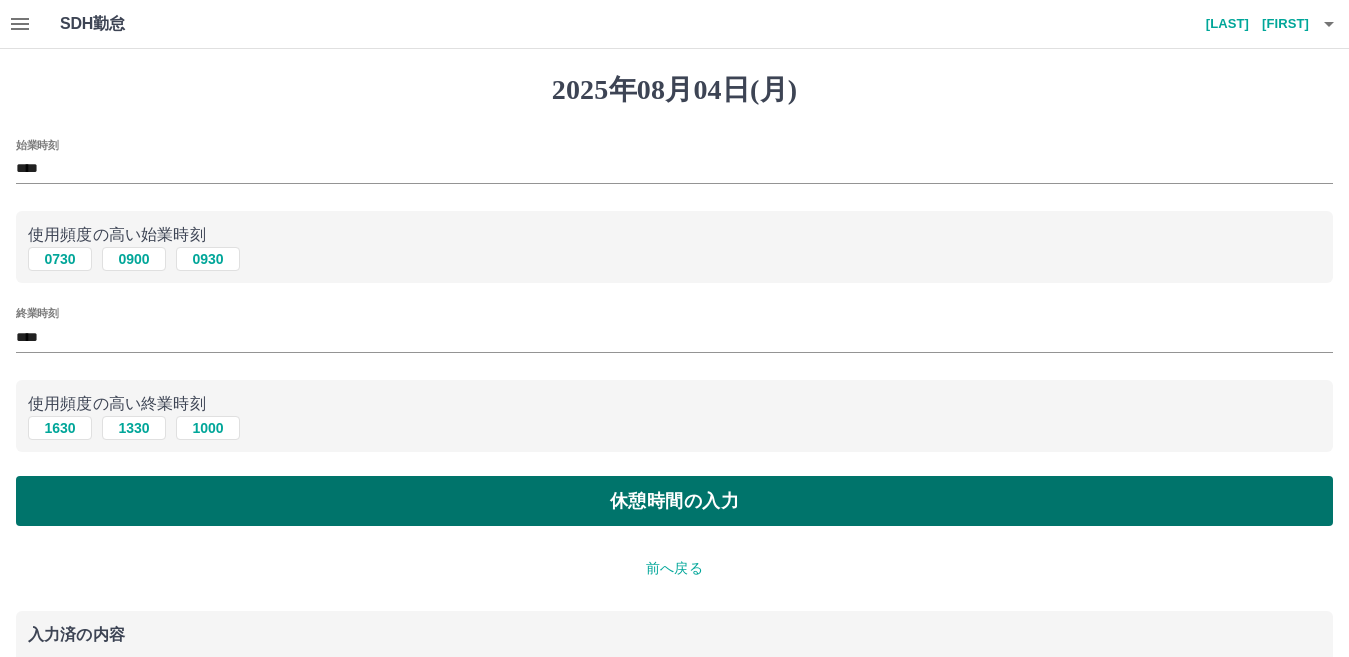 click on "休憩時間の入力" at bounding box center (674, 501) 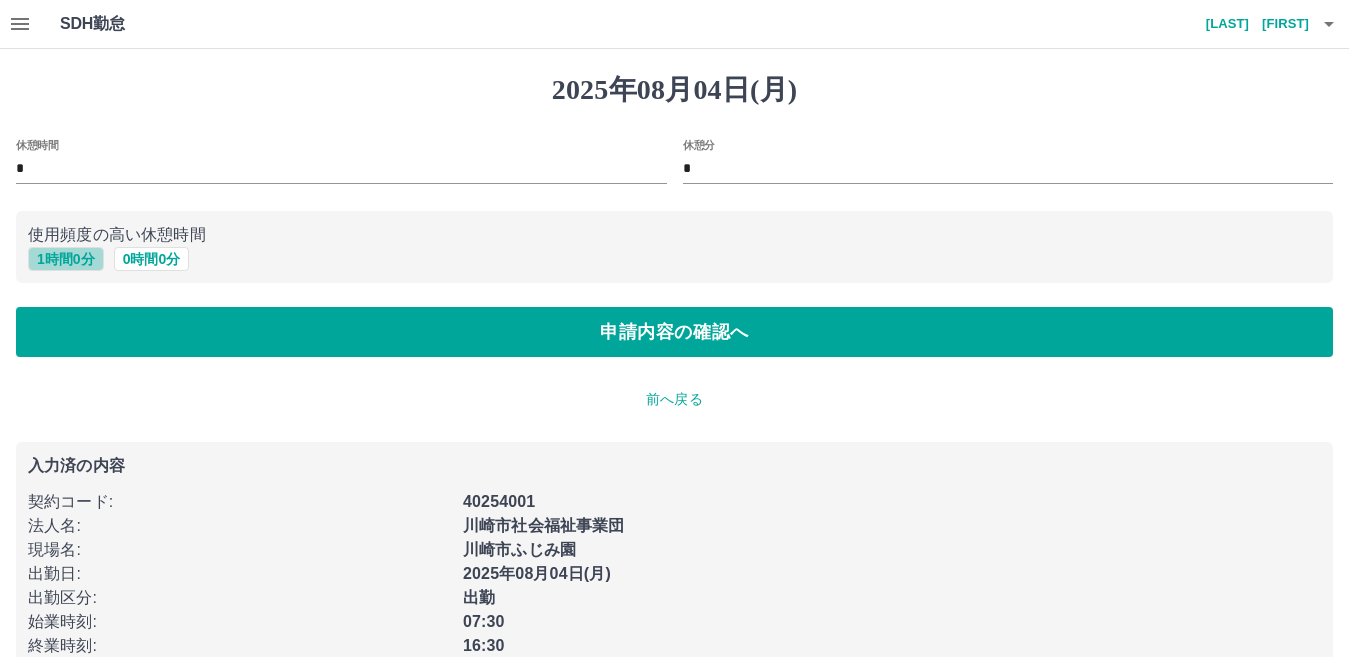click on "1 時間 0 分" at bounding box center [66, 259] 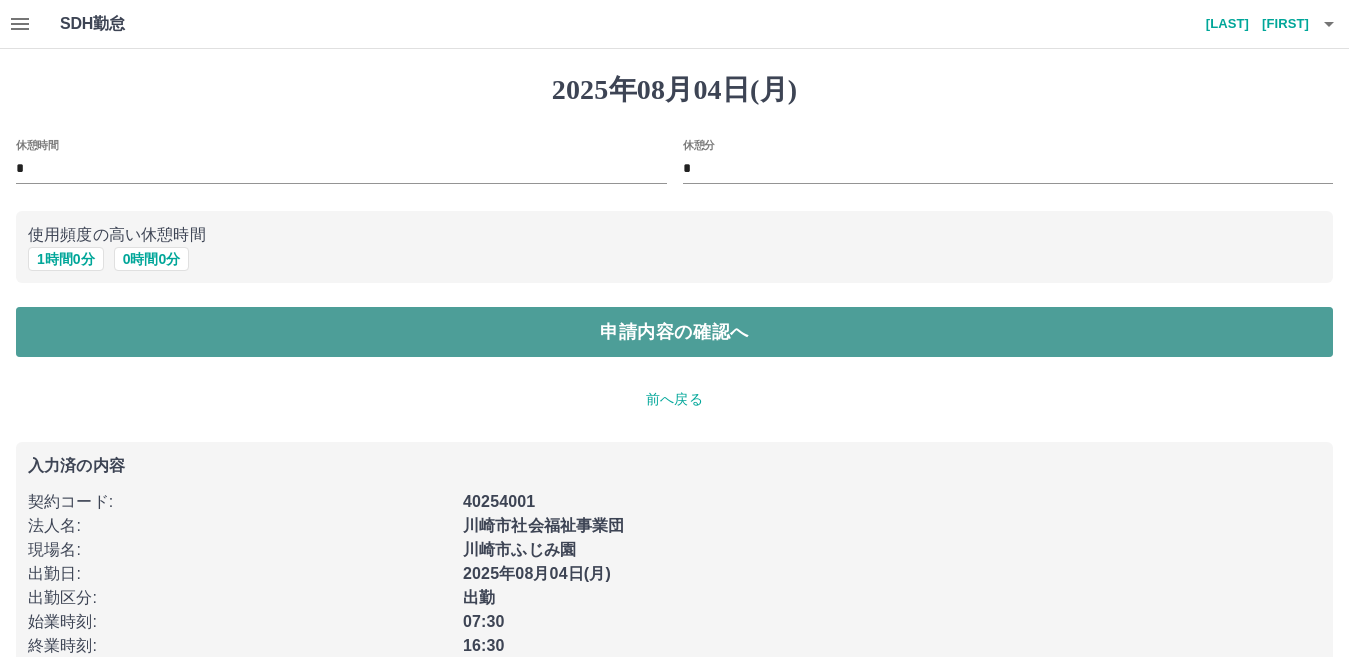 click on "申請内容の確認へ" at bounding box center [674, 332] 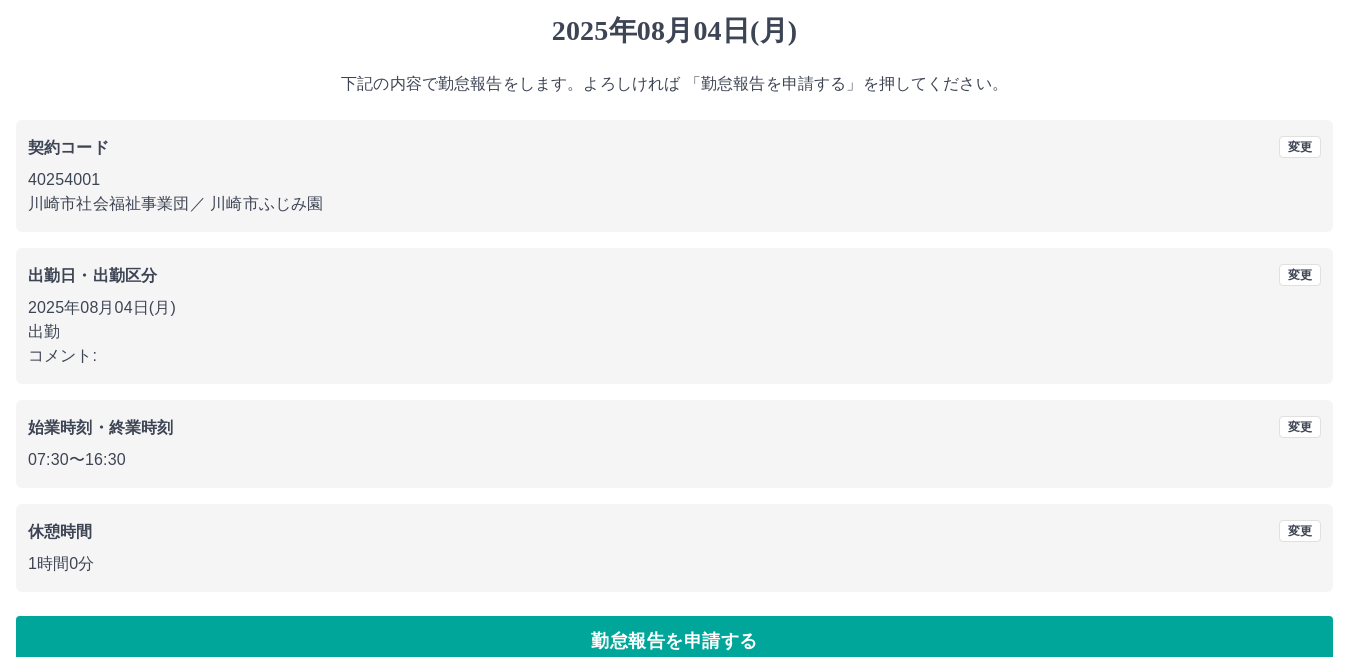 scroll, scrollTop: 92, scrollLeft: 0, axis: vertical 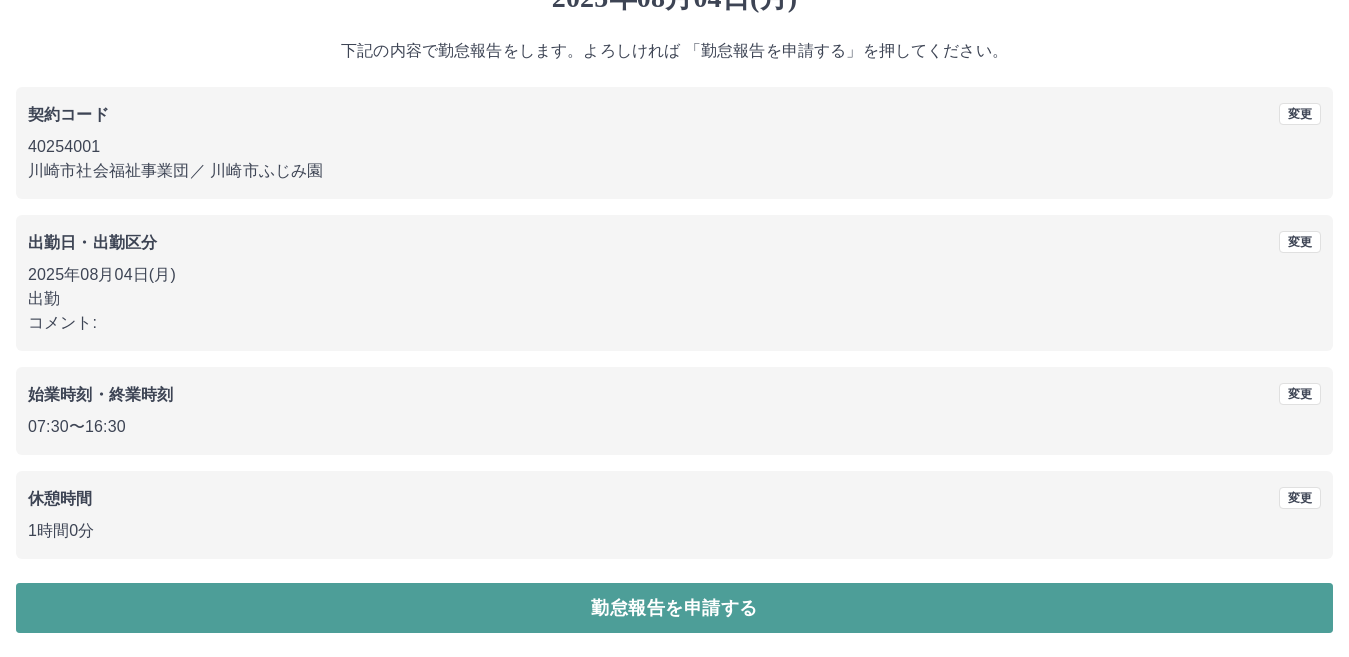 click on "勤怠報告を申請する" at bounding box center [674, 608] 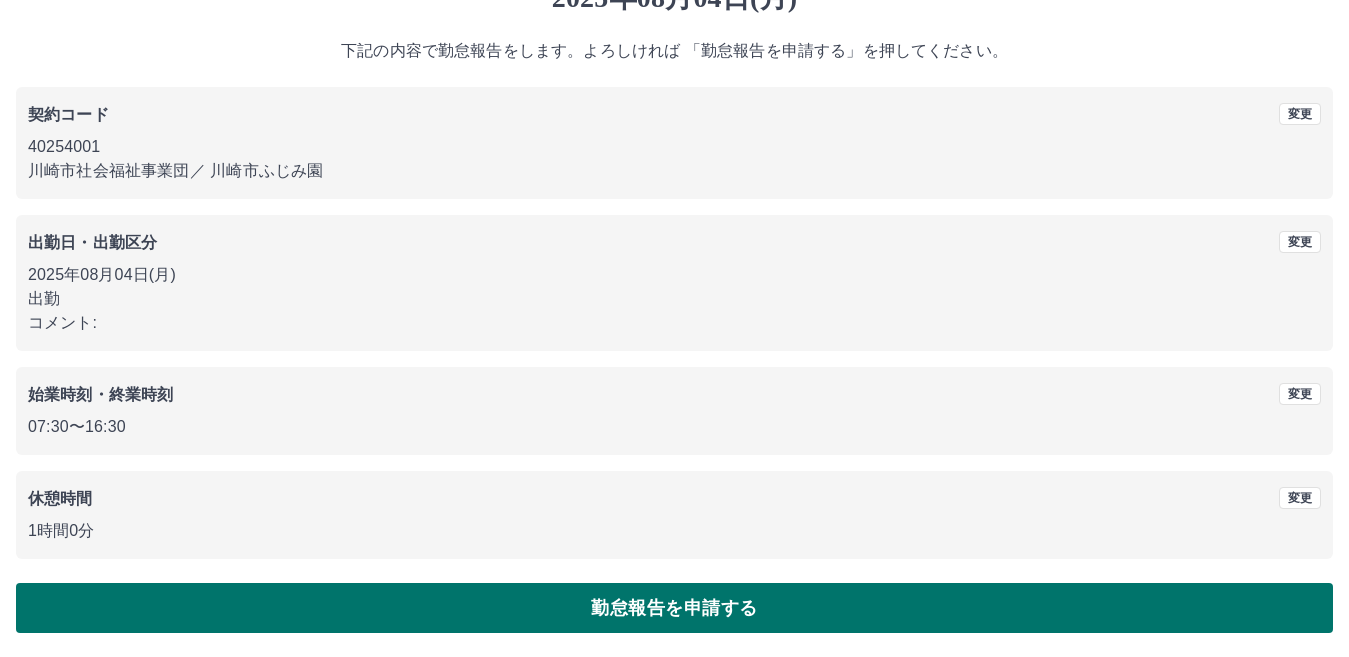 scroll, scrollTop: 0, scrollLeft: 0, axis: both 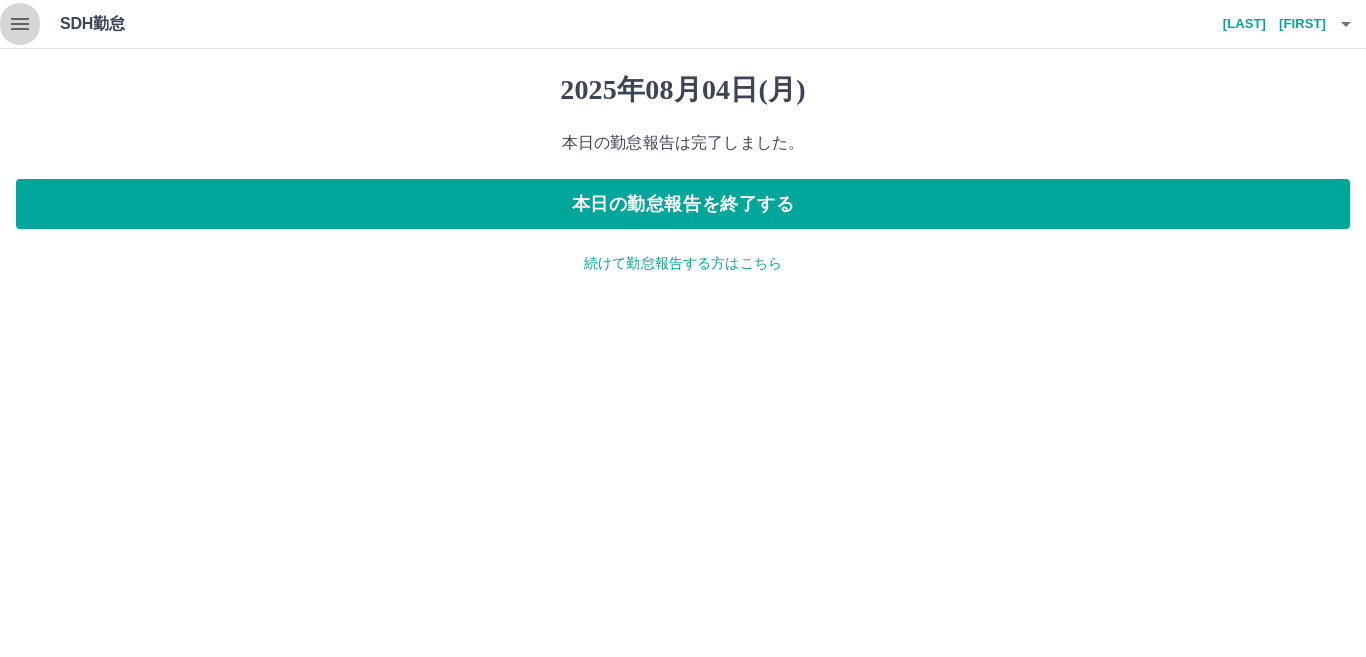 click 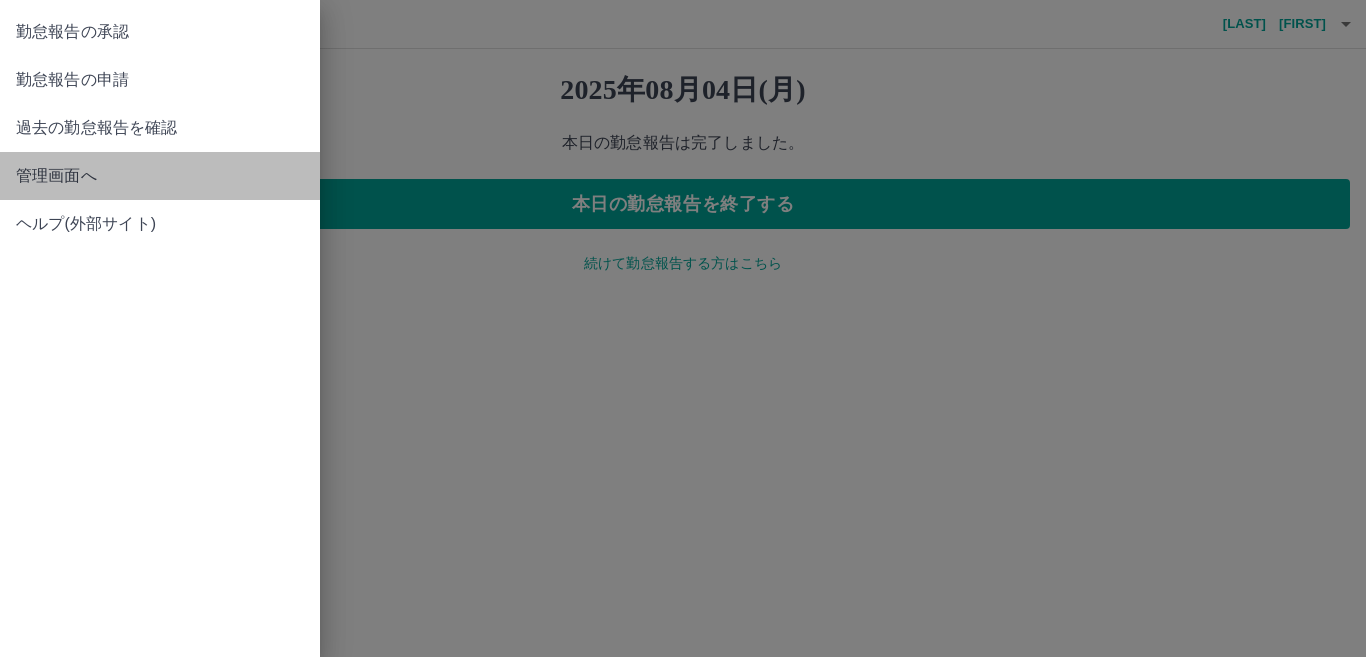 click on "管理画面へ" at bounding box center (160, 176) 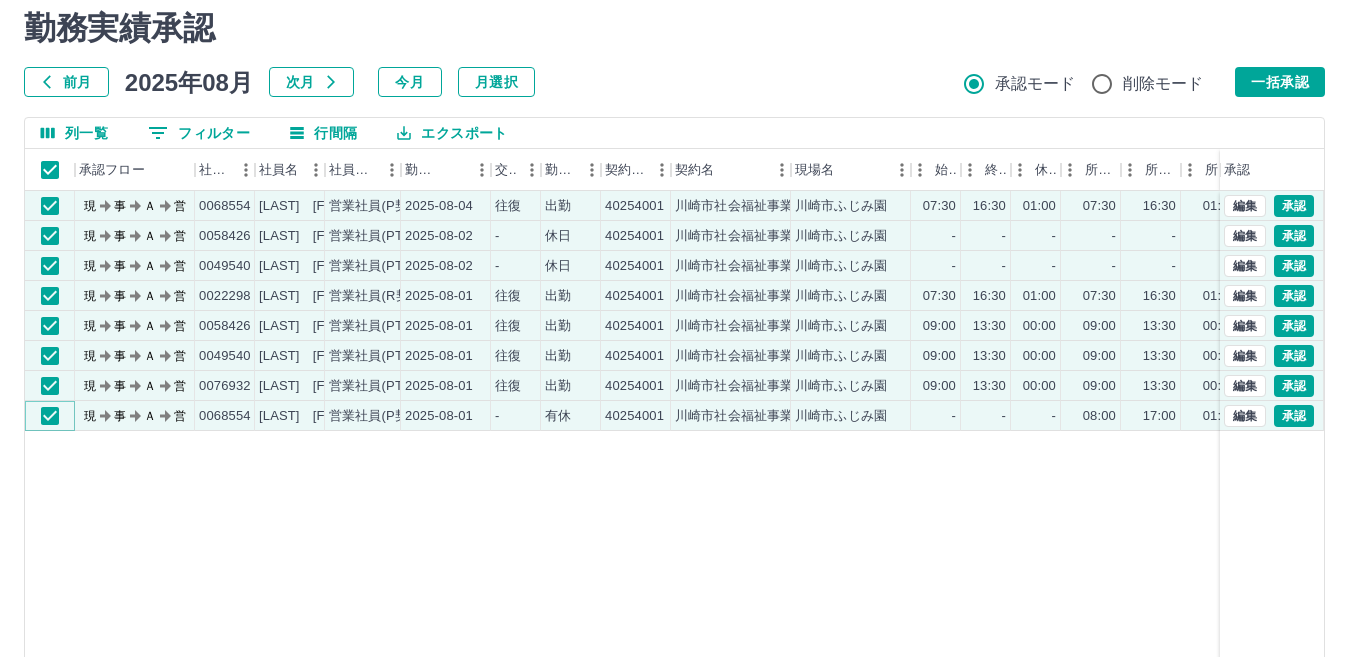 scroll, scrollTop: 100, scrollLeft: 0, axis: vertical 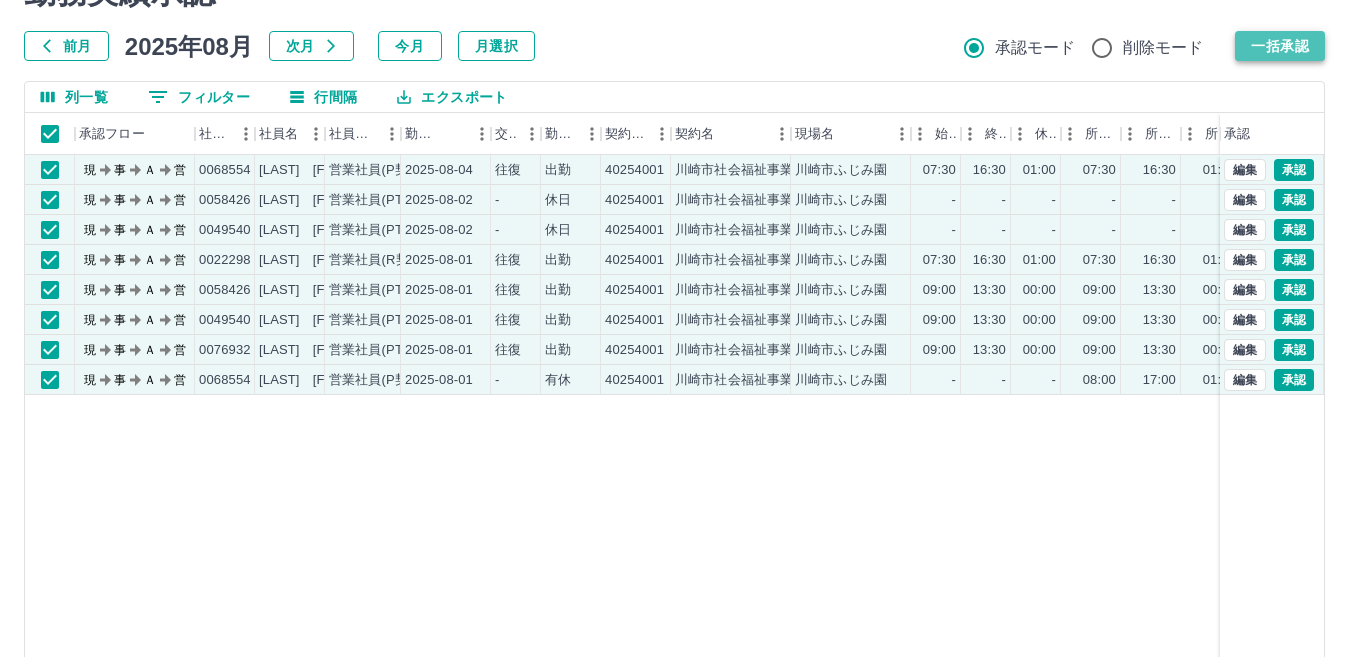 click on "一括承認" at bounding box center (1280, 46) 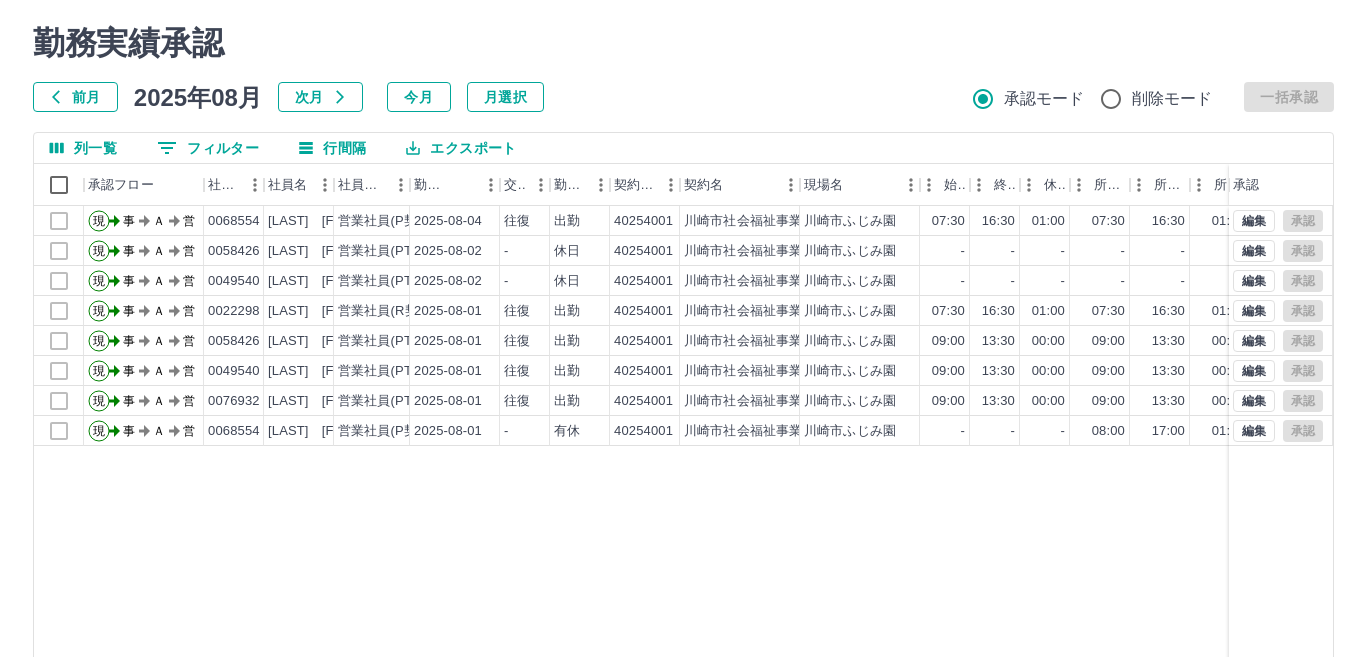 scroll, scrollTop: 0, scrollLeft: 0, axis: both 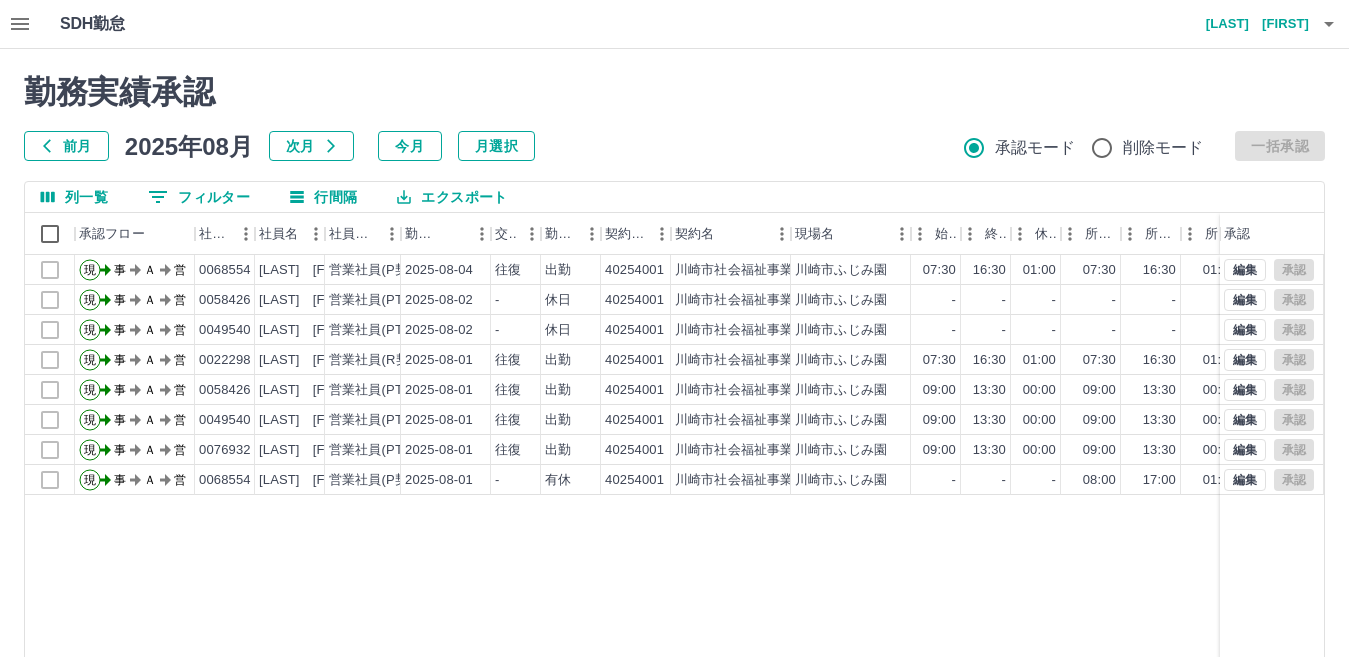 click 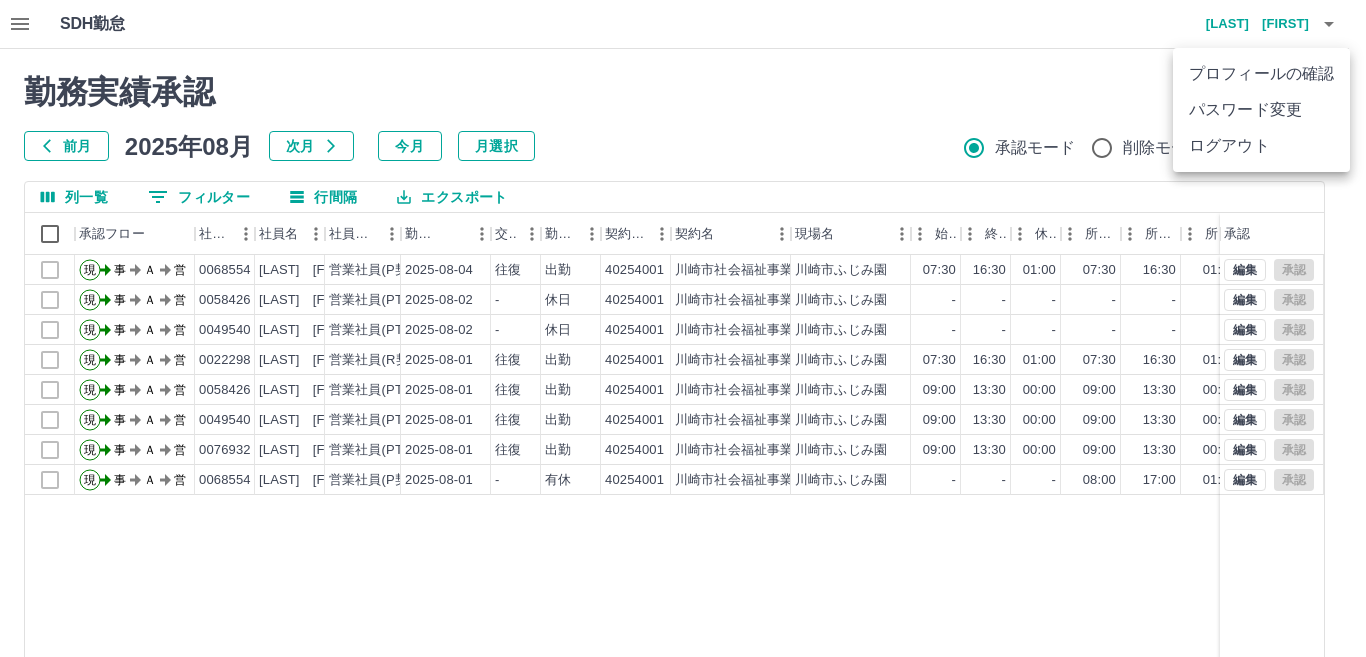 click on "ログアウト" at bounding box center (1261, 146) 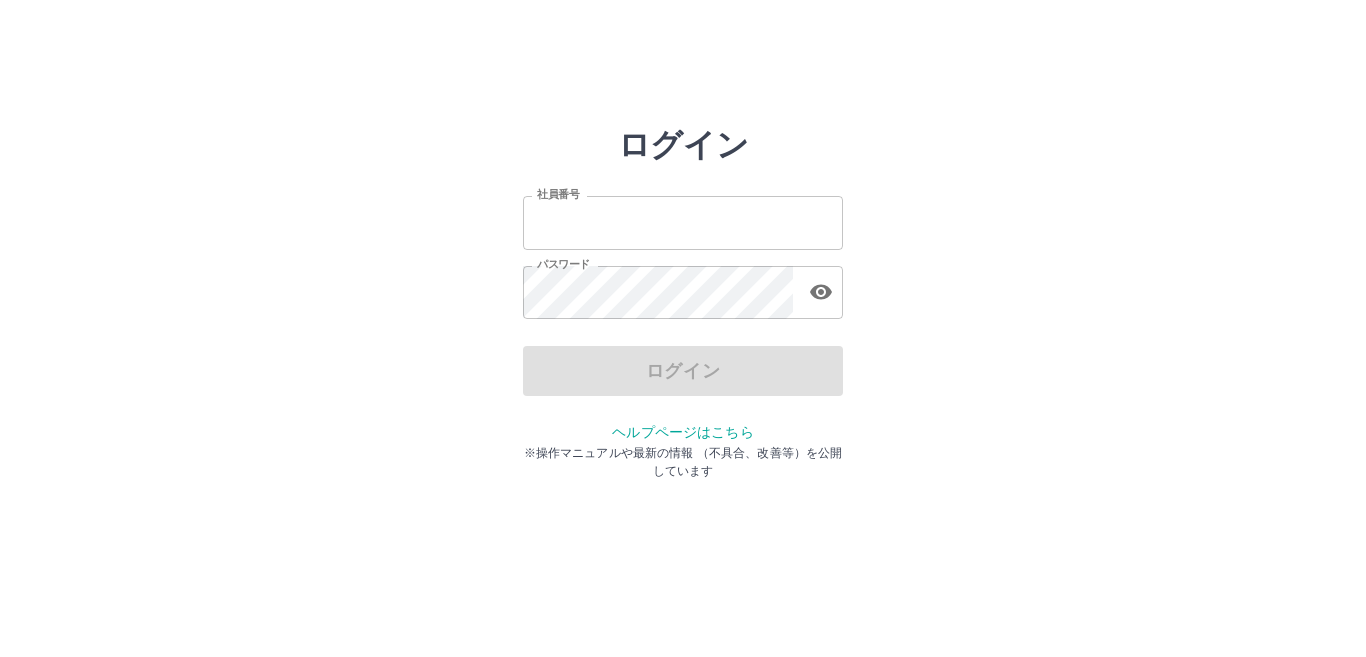 scroll, scrollTop: 0, scrollLeft: 0, axis: both 